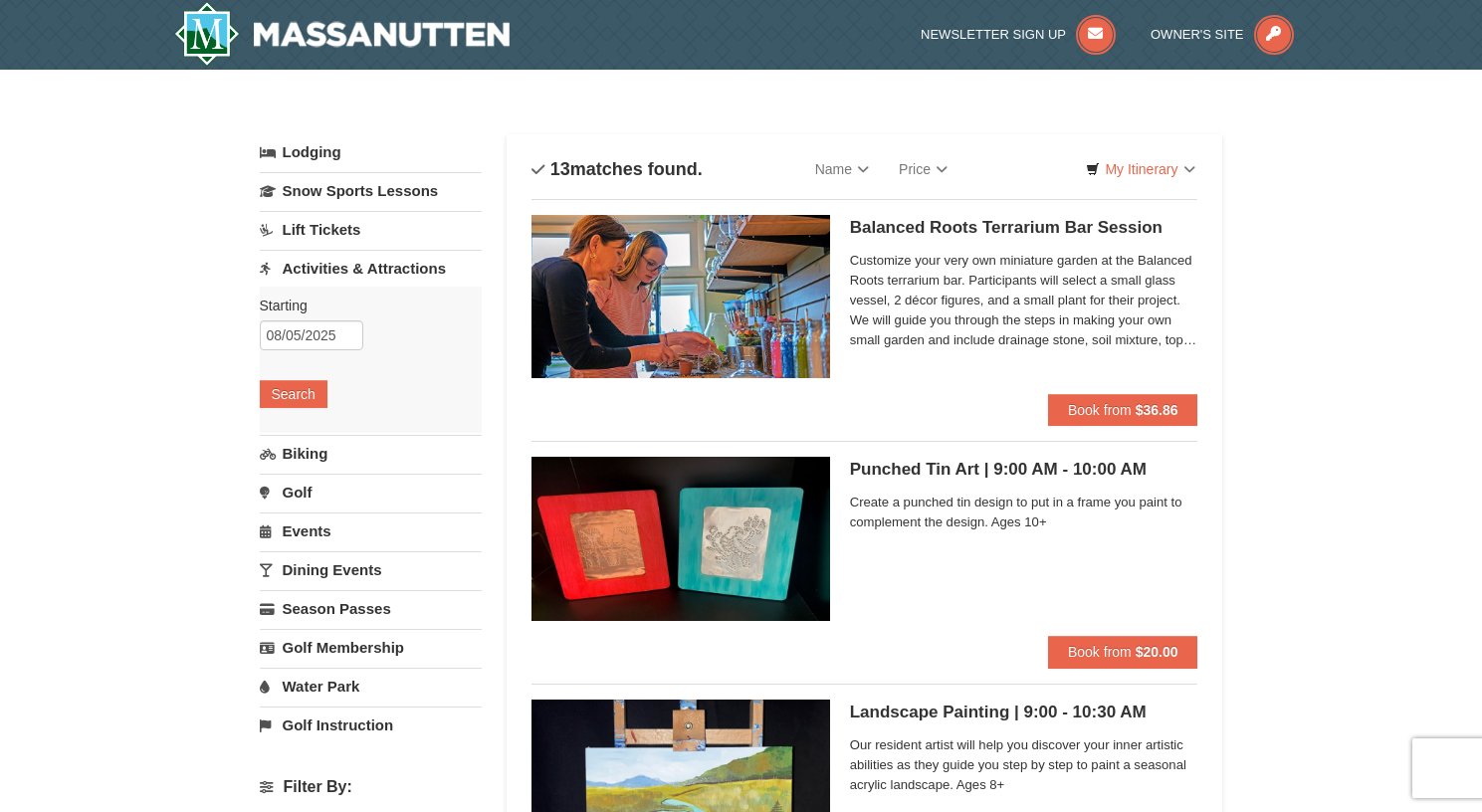scroll, scrollTop: 0, scrollLeft: 0, axis: both 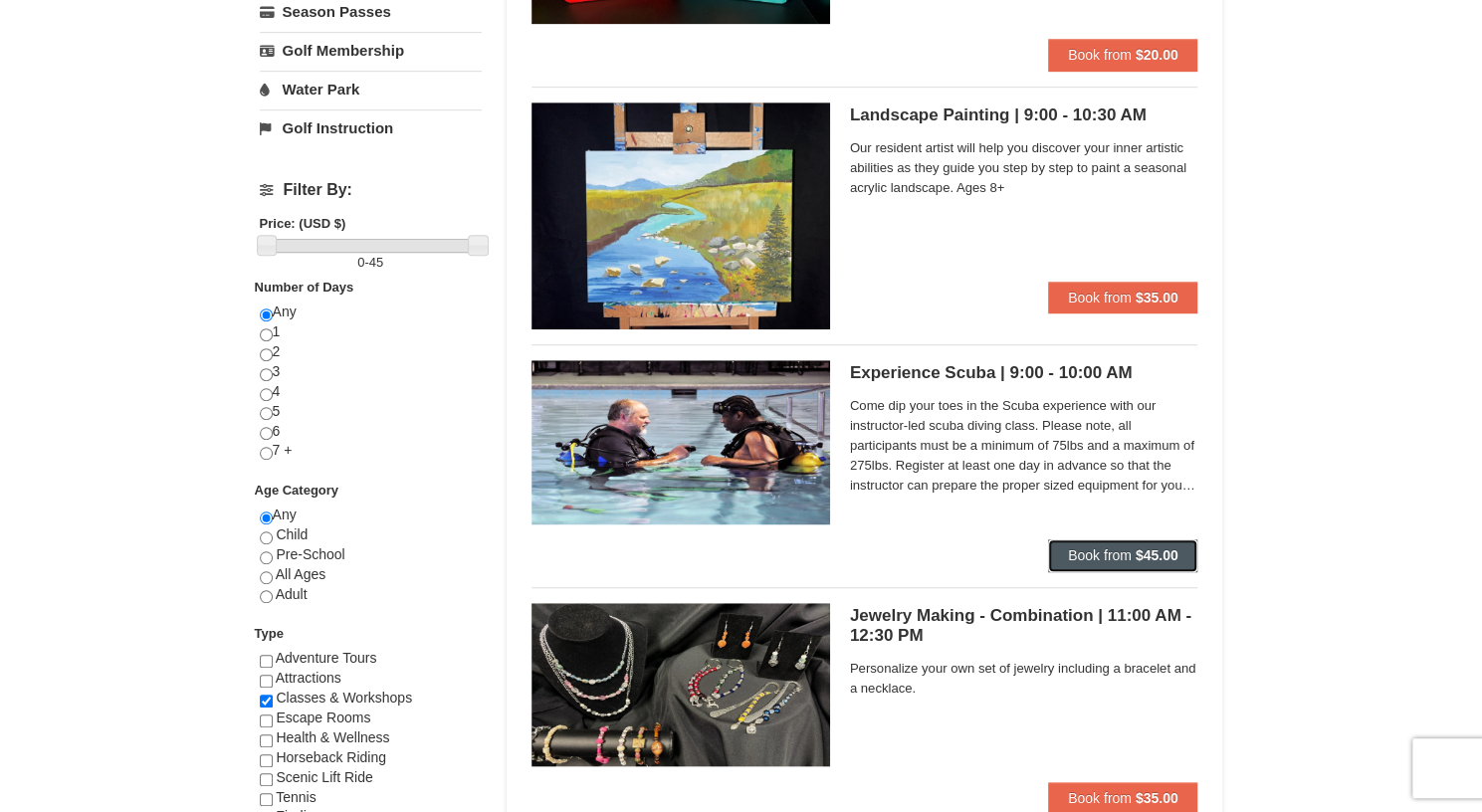 click on "Book from" at bounding box center (1100, 555) 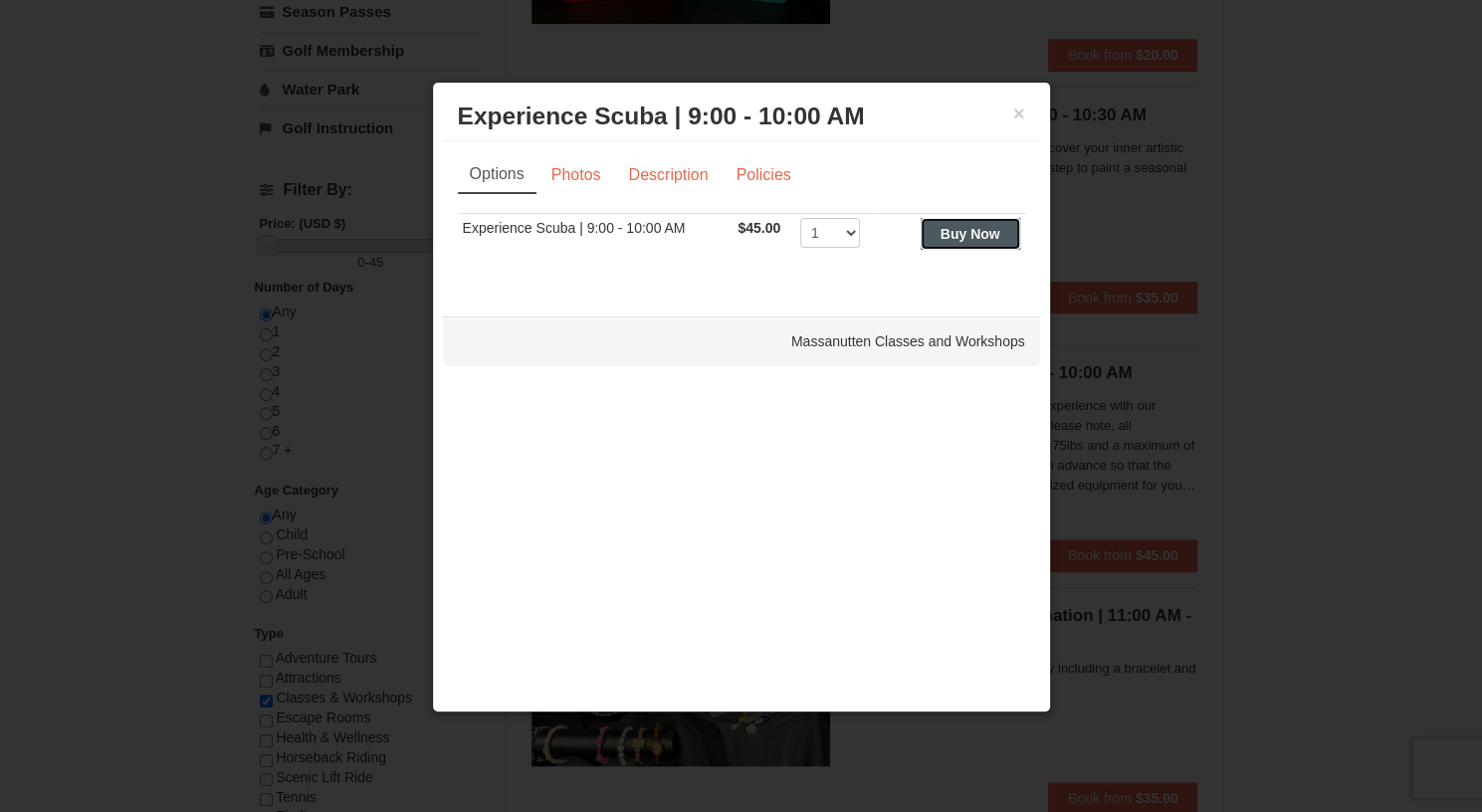 click on "Buy Now" at bounding box center [970, 234] 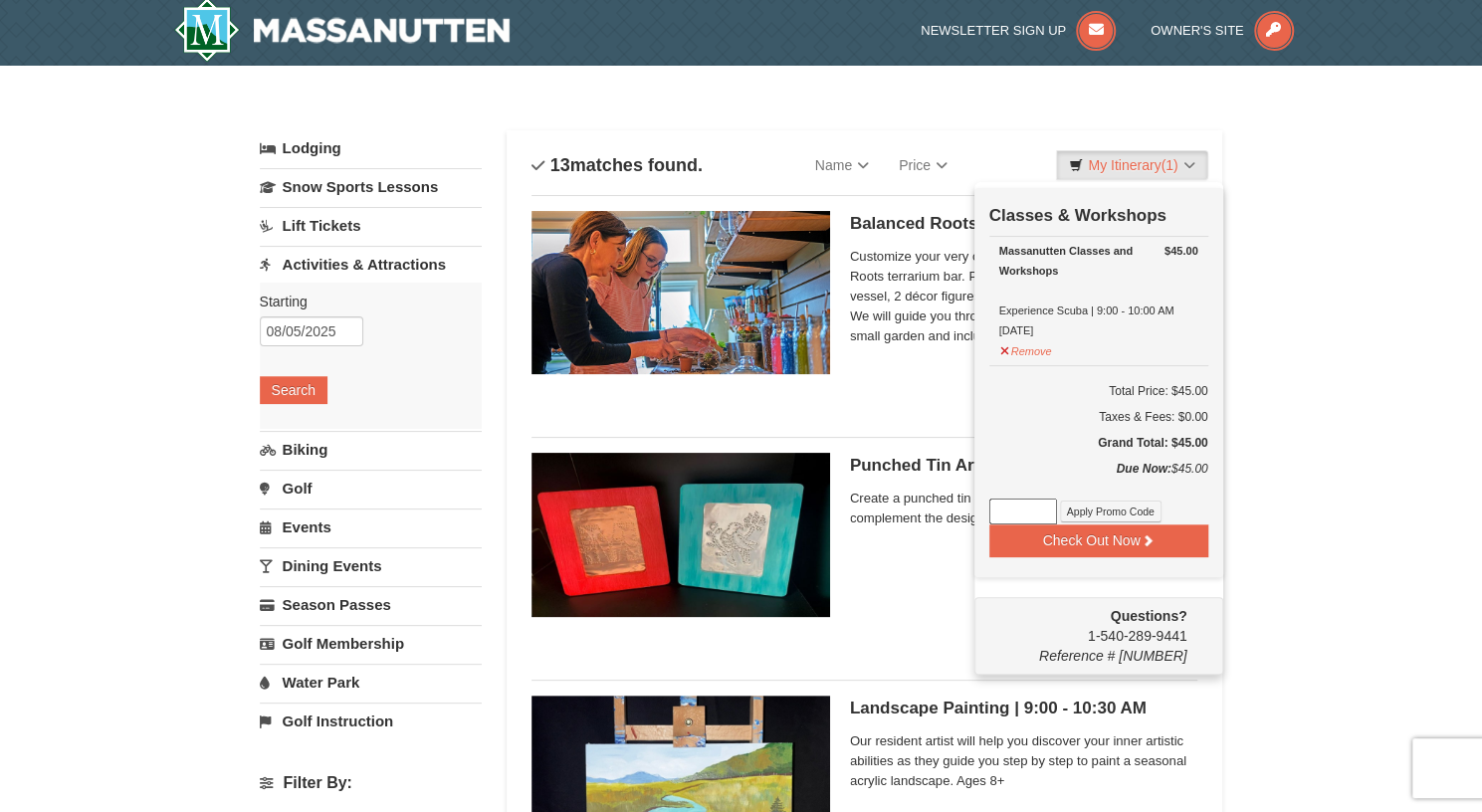 scroll, scrollTop: 6, scrollLeft: 0, axis: vertical 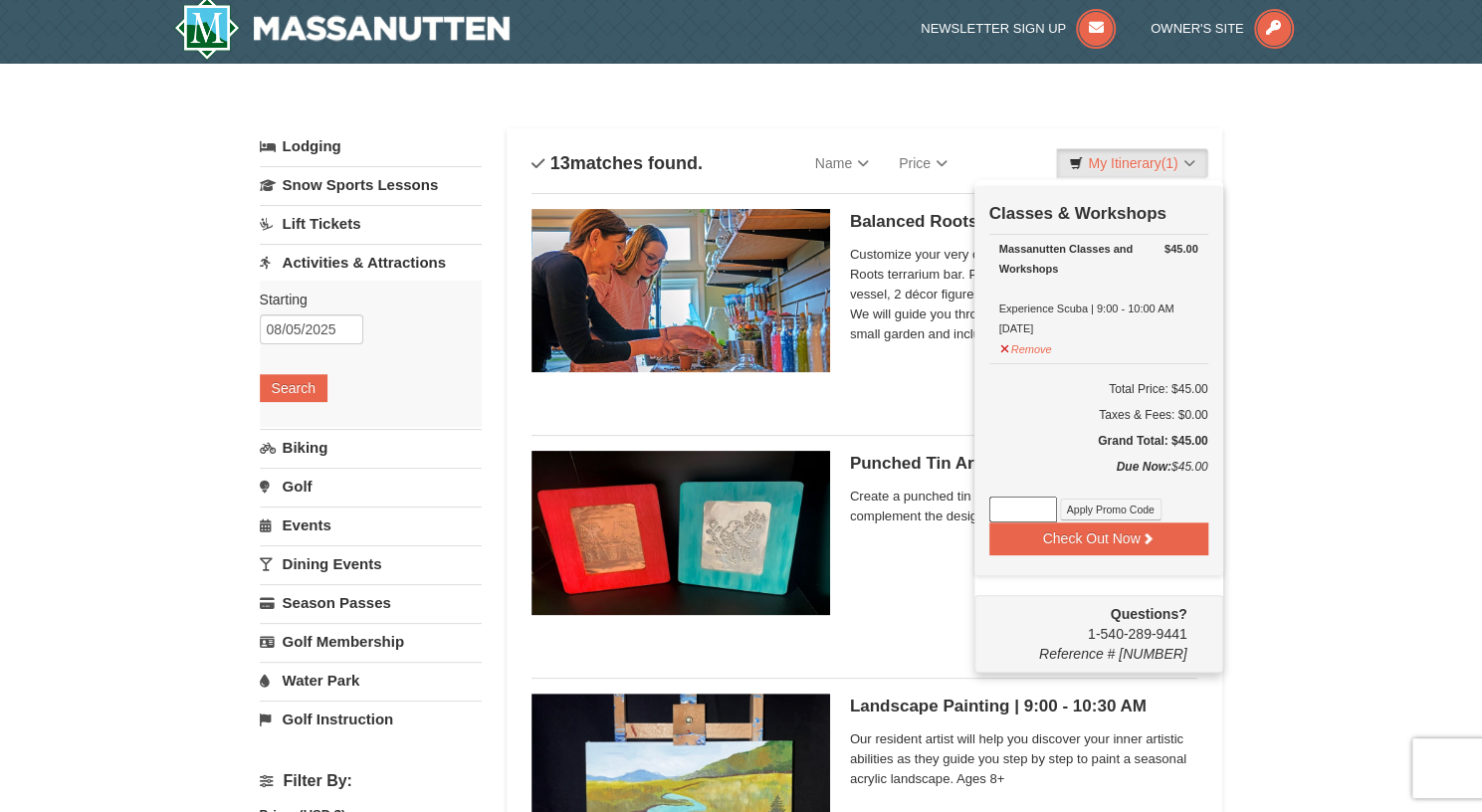 click on "Lift Tickets" at bounding box center (370, 223) 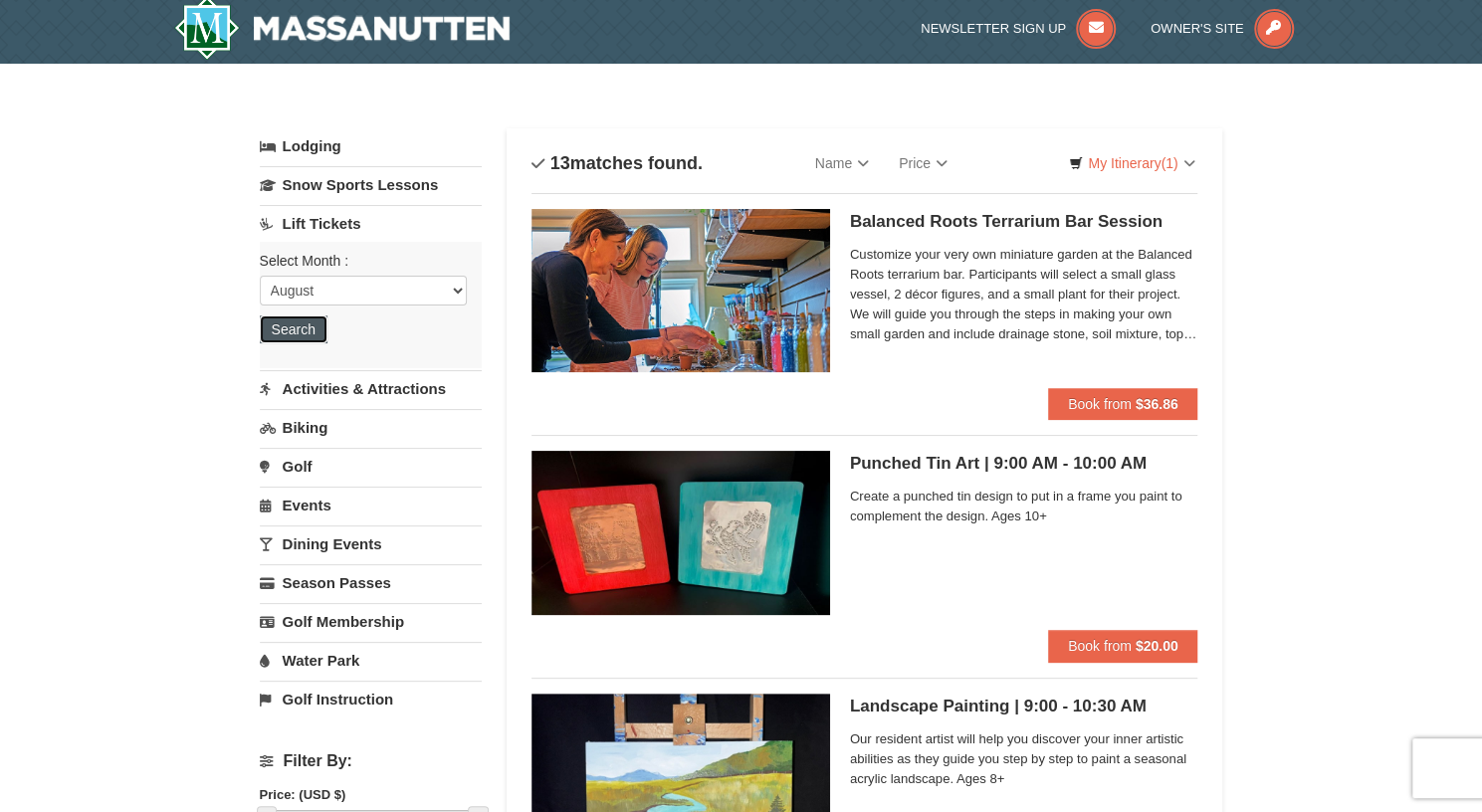 click on "Search" at bounding box center [294, 329] 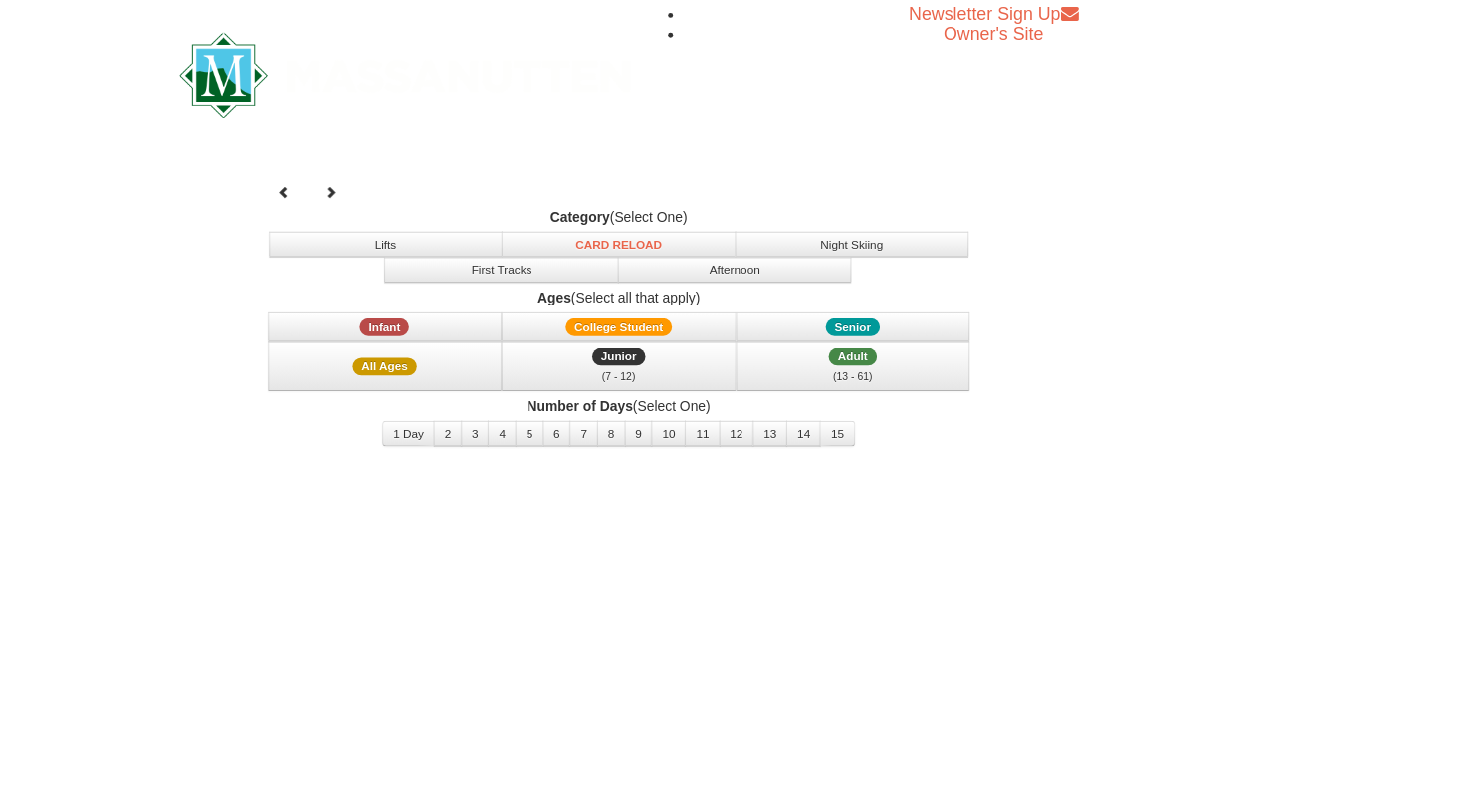 scroll, scrollTop: 0, scrollLeft: 0, axis: both 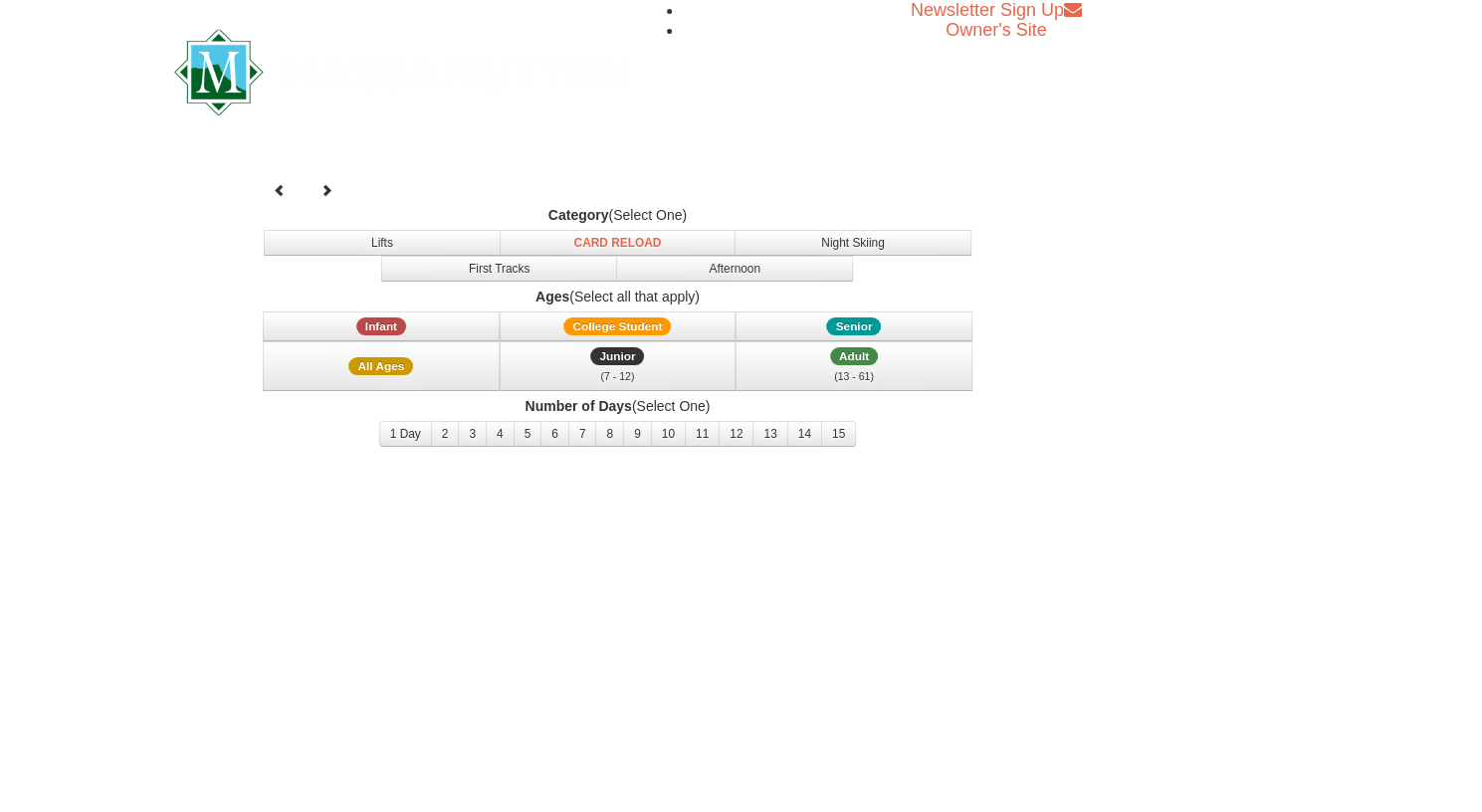 select on "8" 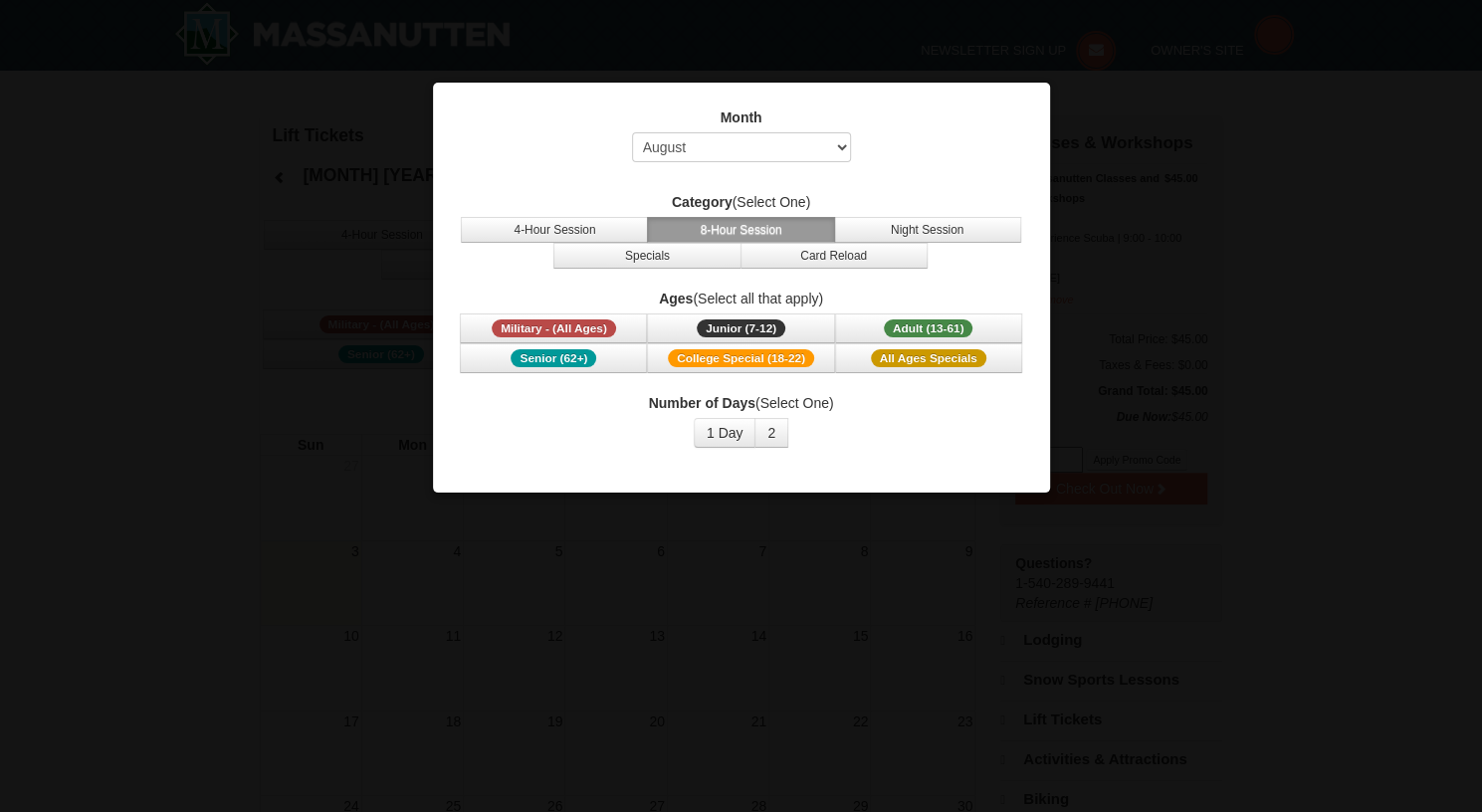 scroll, scrollTop: 0, scrollLeft: 0, axis: both 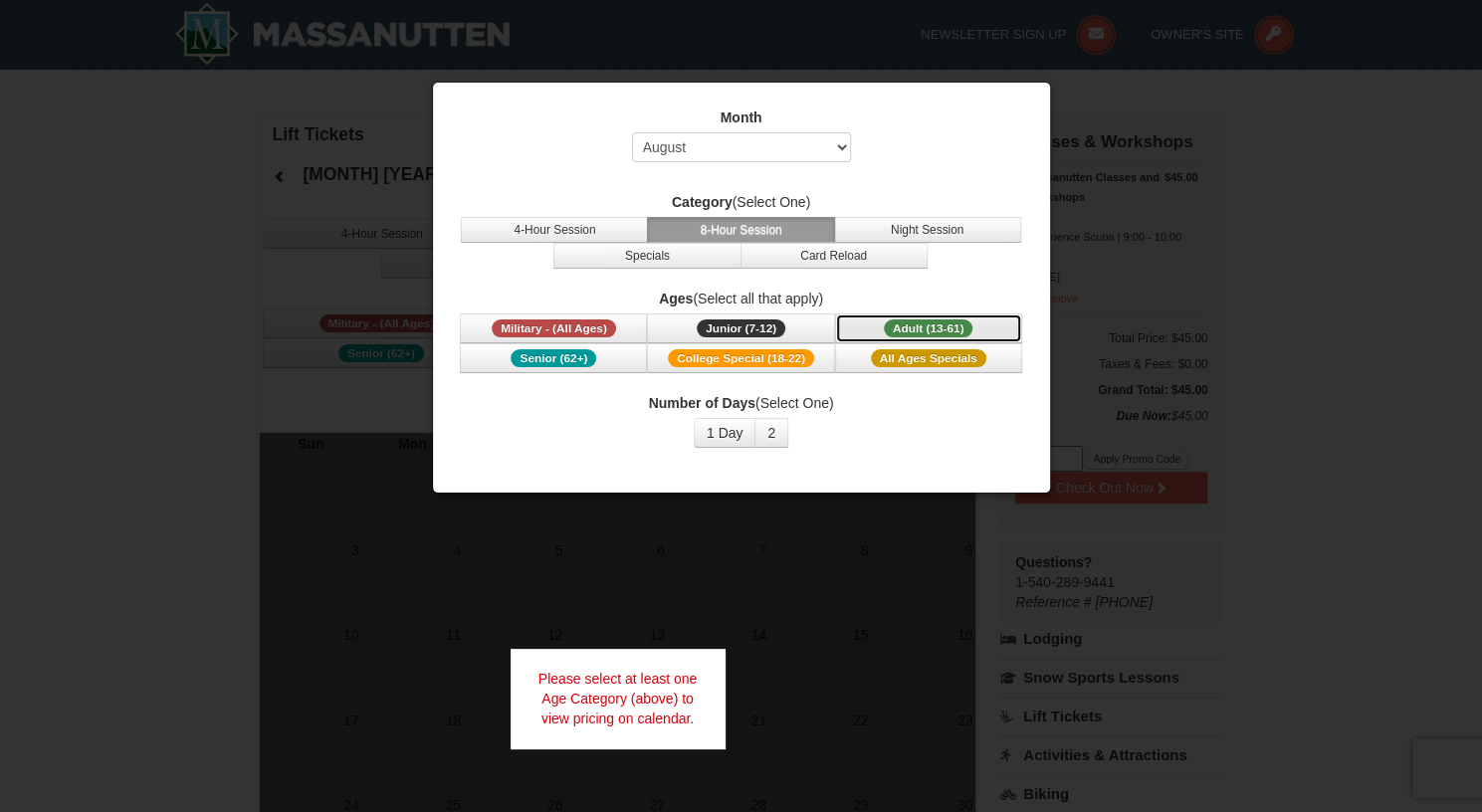 click on "Adult (13-61)" at bounding box center [929, 328] 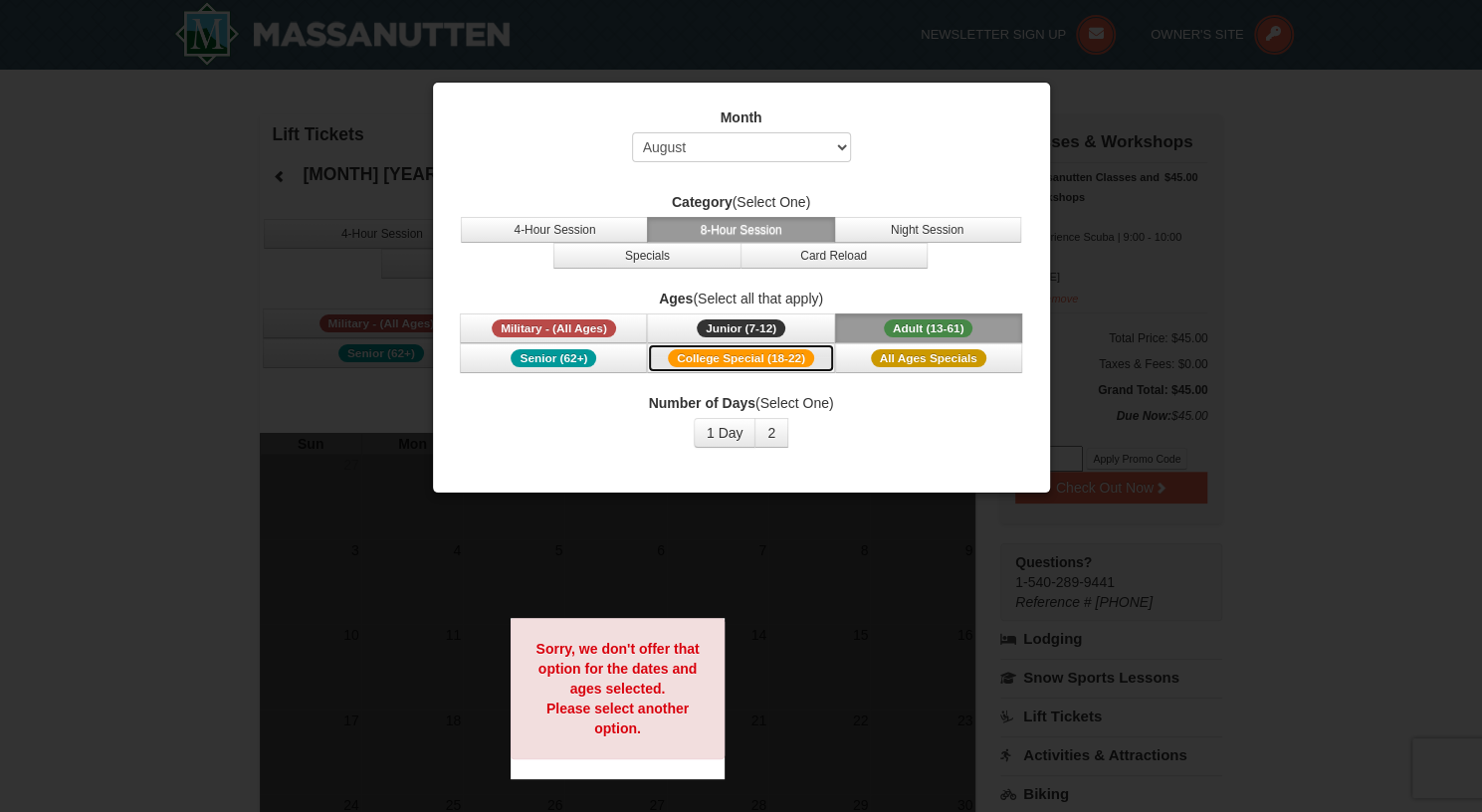 click on "College Special (18-22)" at bounding box center (741, 358) 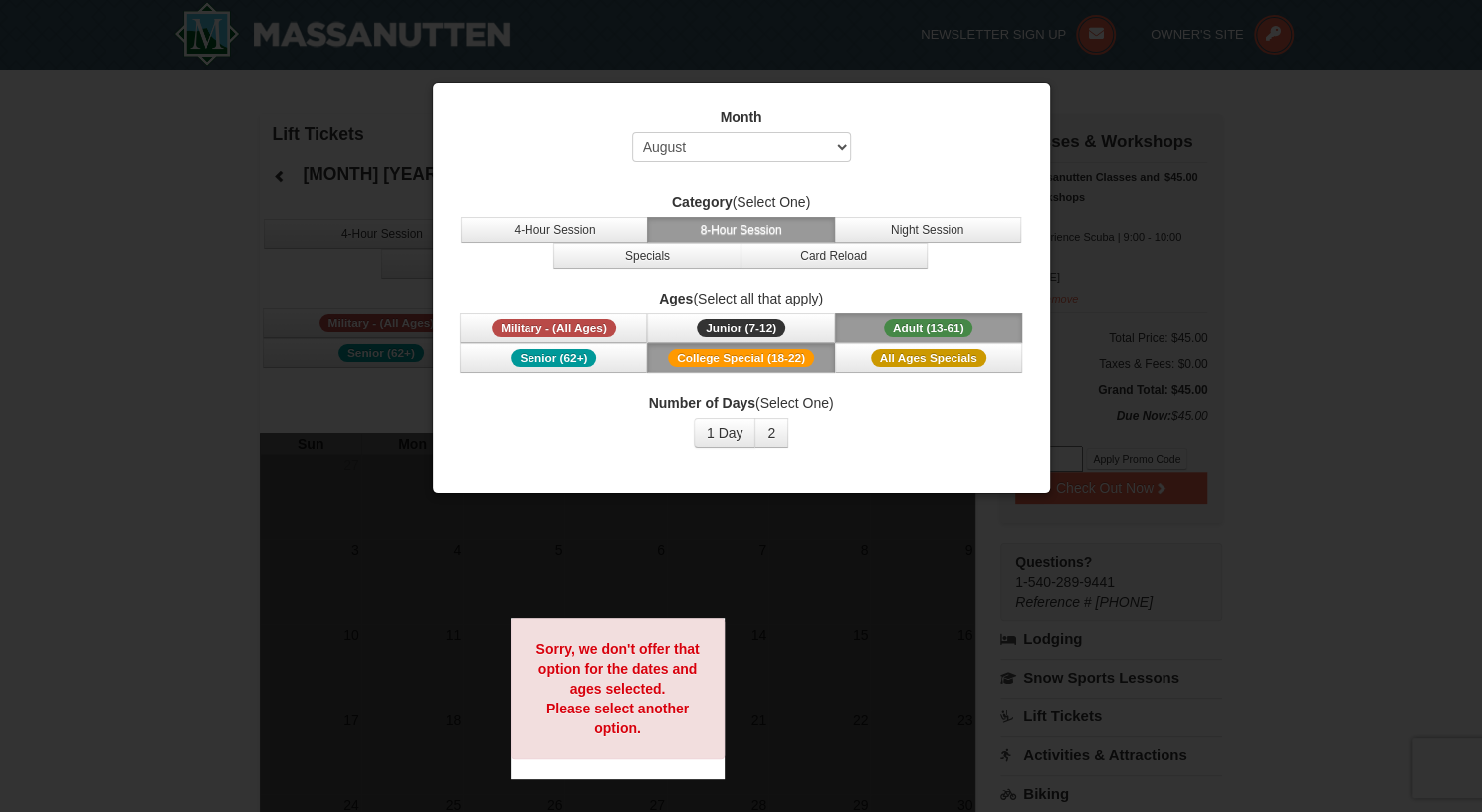 click on "College Special (18-22)" at bounding box center (741, 358) 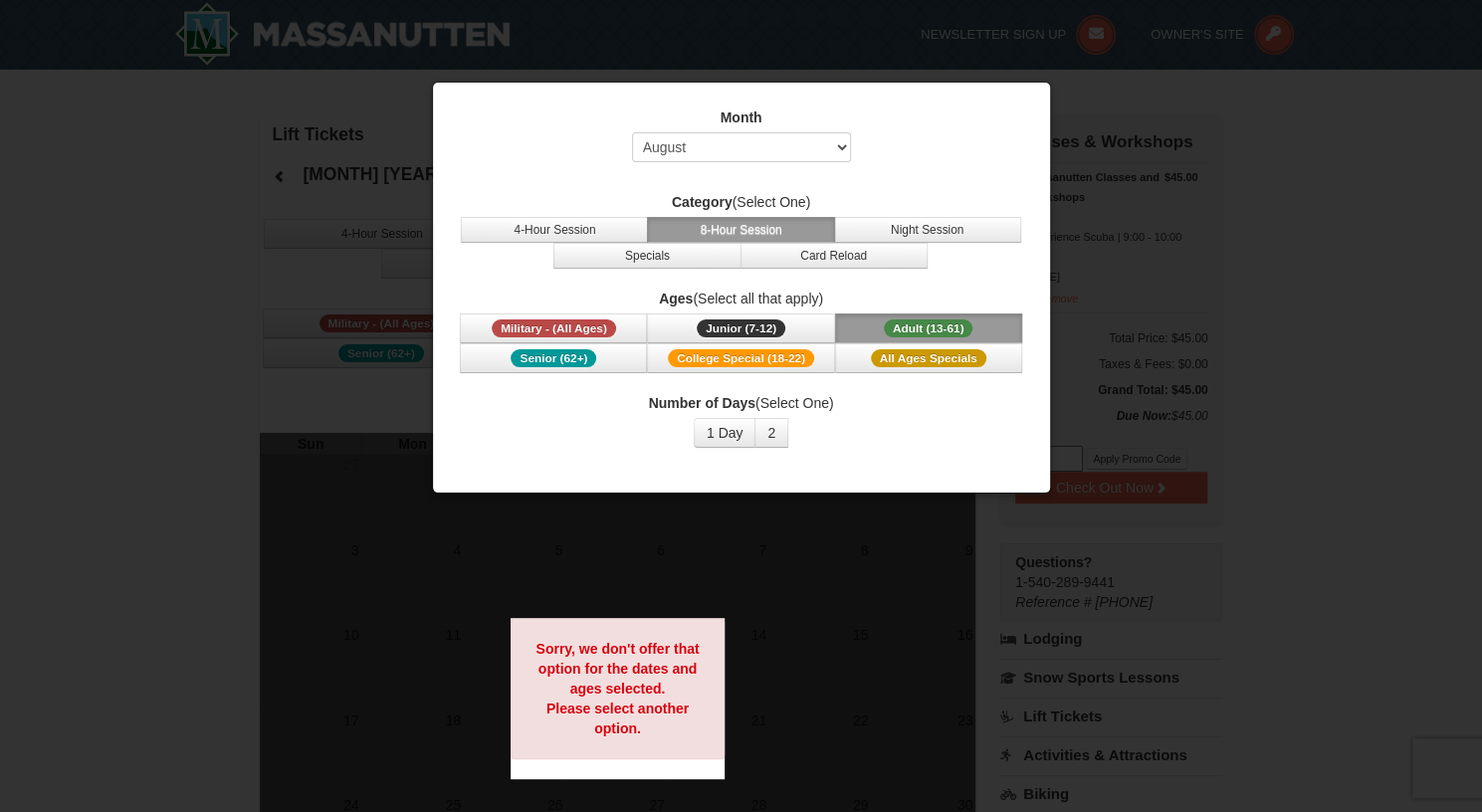 click on "Adult (13-61)
(13 - 61)" at bounding box center [929, 328] 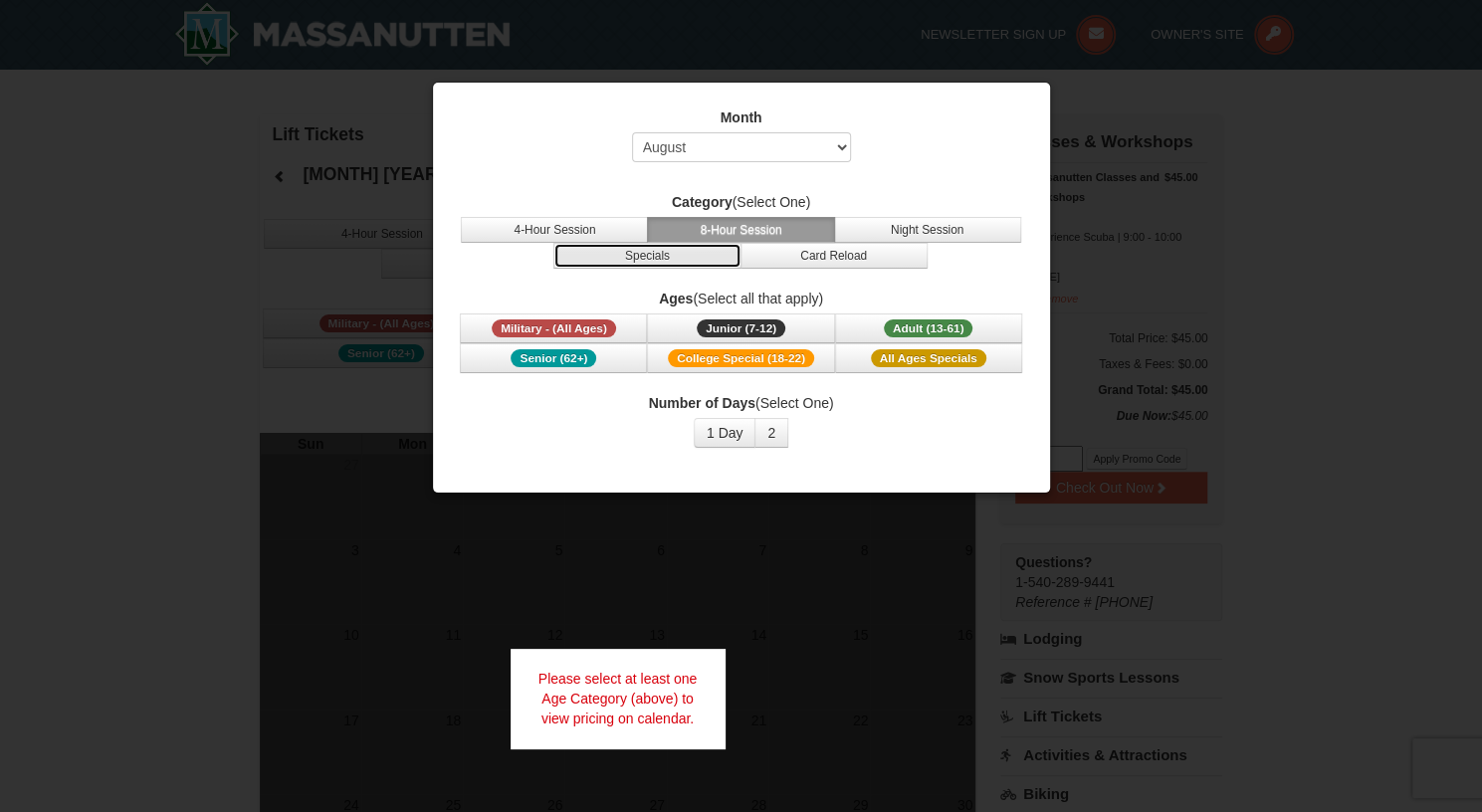 click on "Specials" at bounding box center (647, 256) 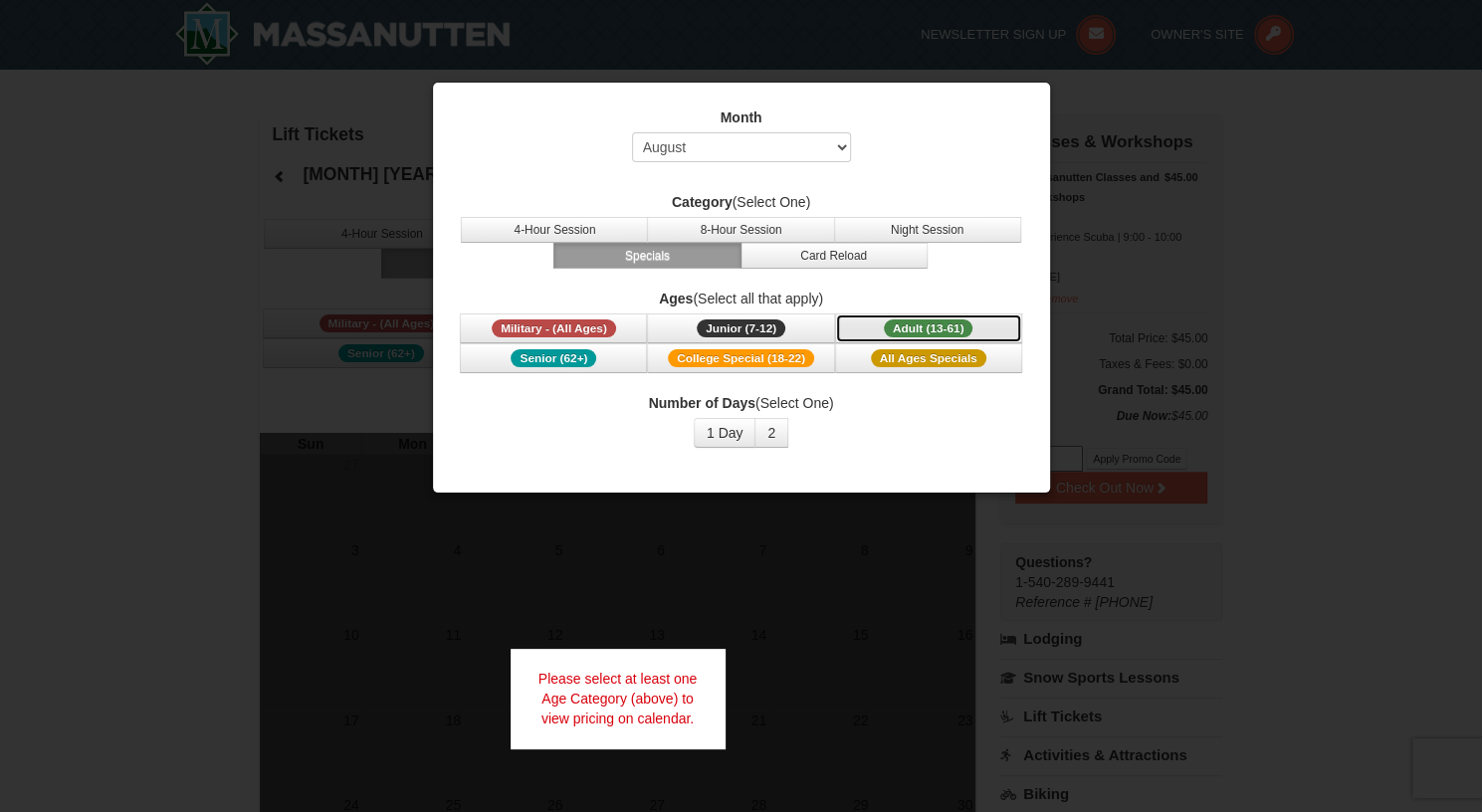 click on "Adult (13-61)
(13 - 61)" at bounding box center [929, 328] 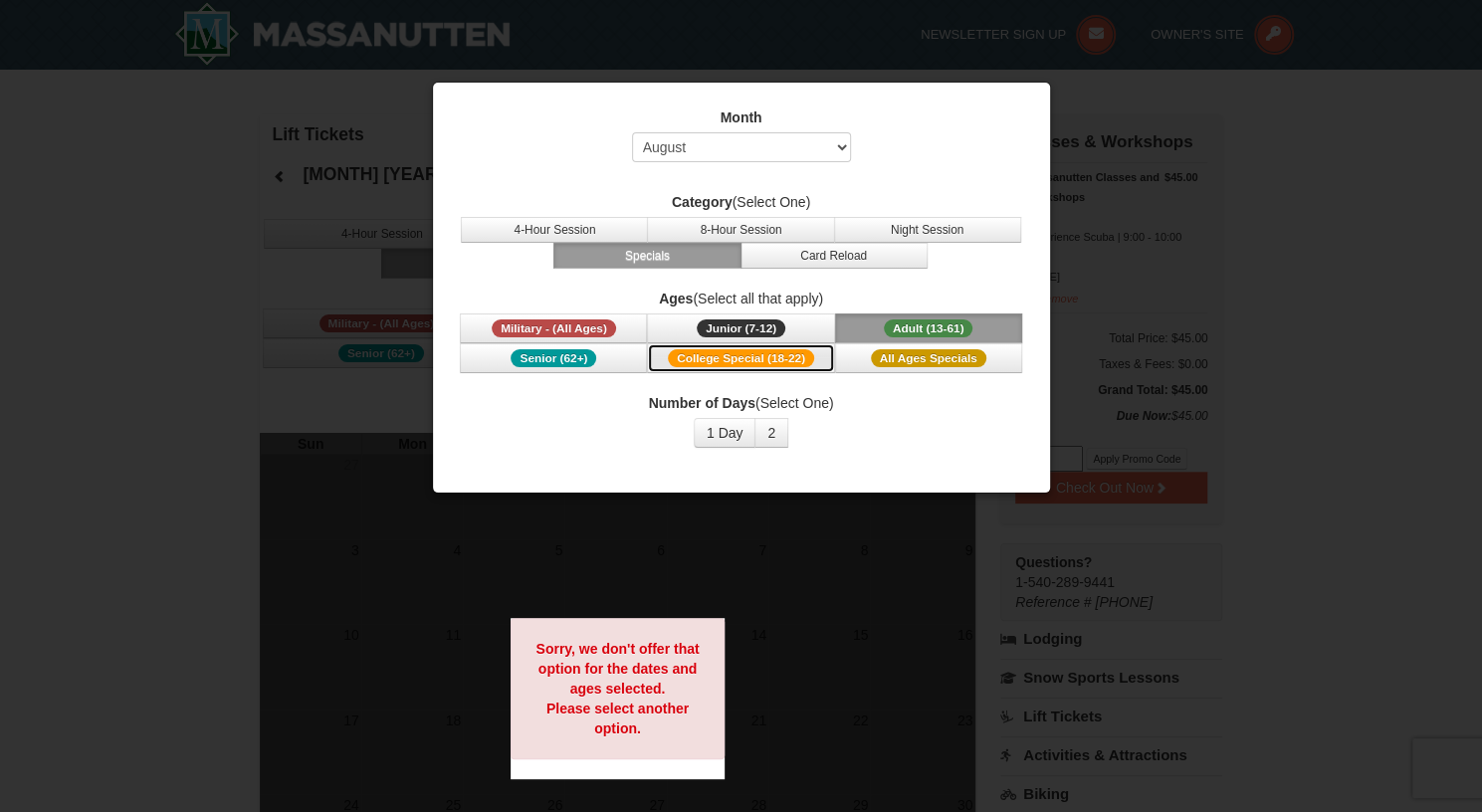 click on "College Special (18-22)" at bounding box center (741, 358) 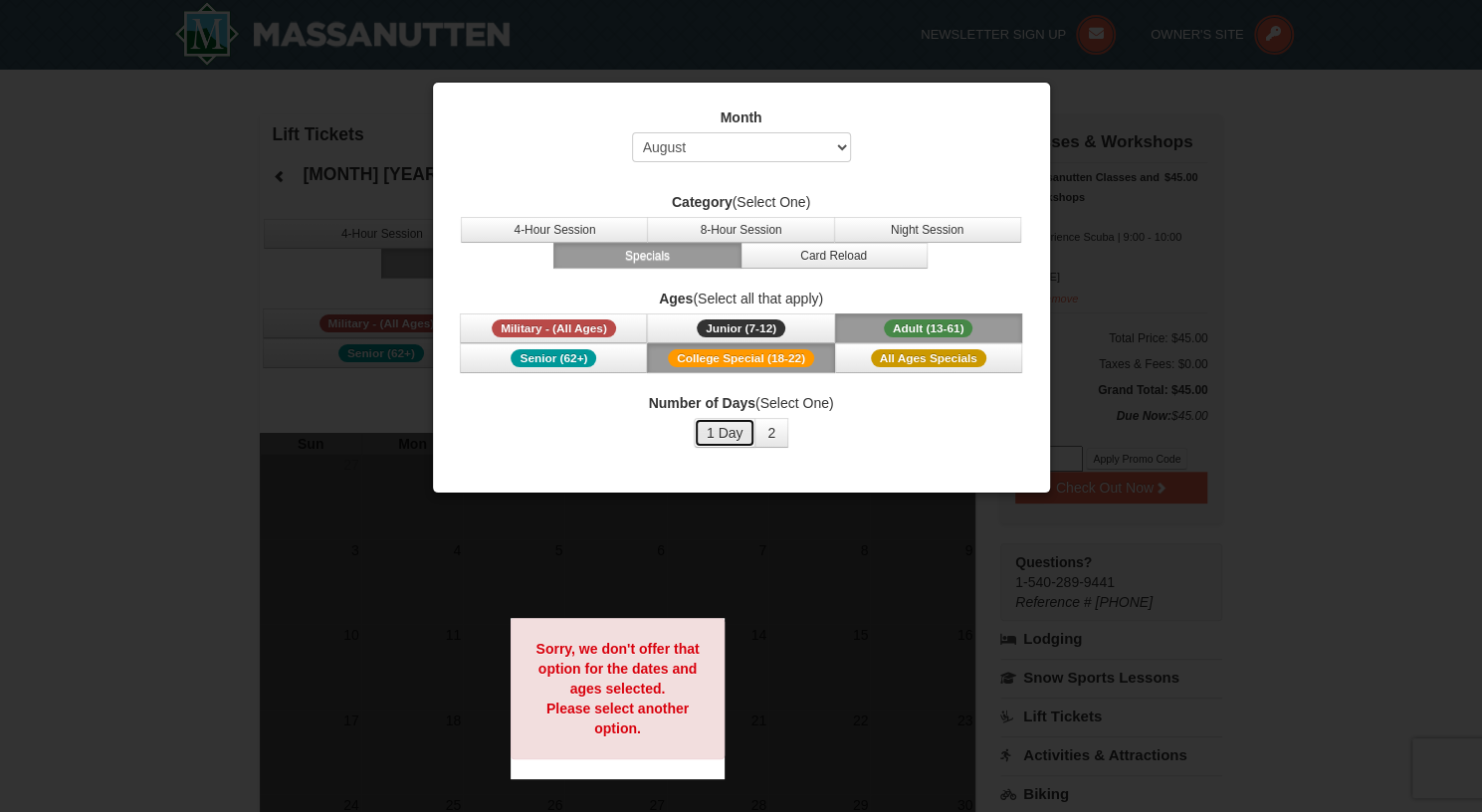 click on "1 Day" at bounding box center [725, 433] 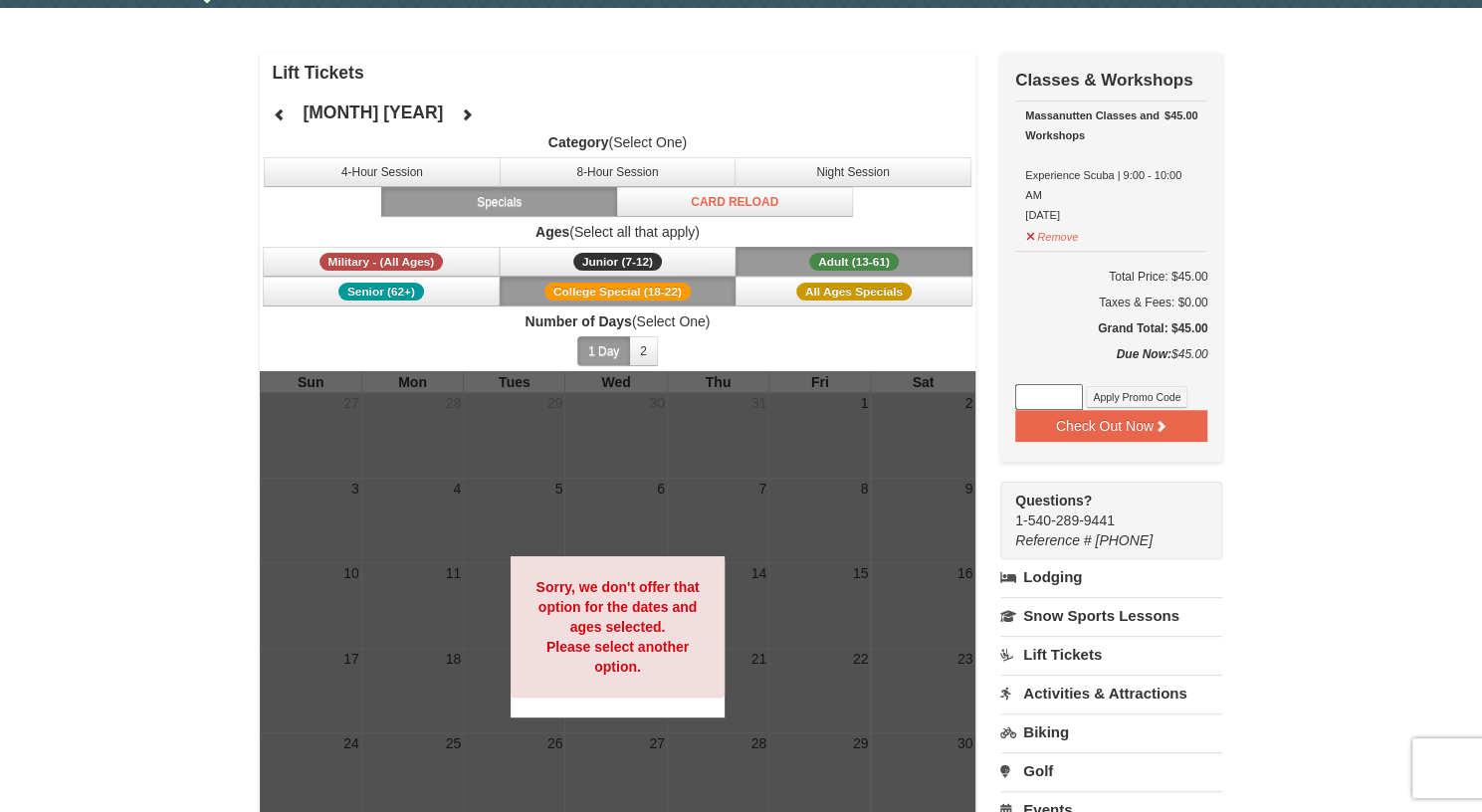 scroll, scrollTop: 0, scrollLeft: 0, axis: both 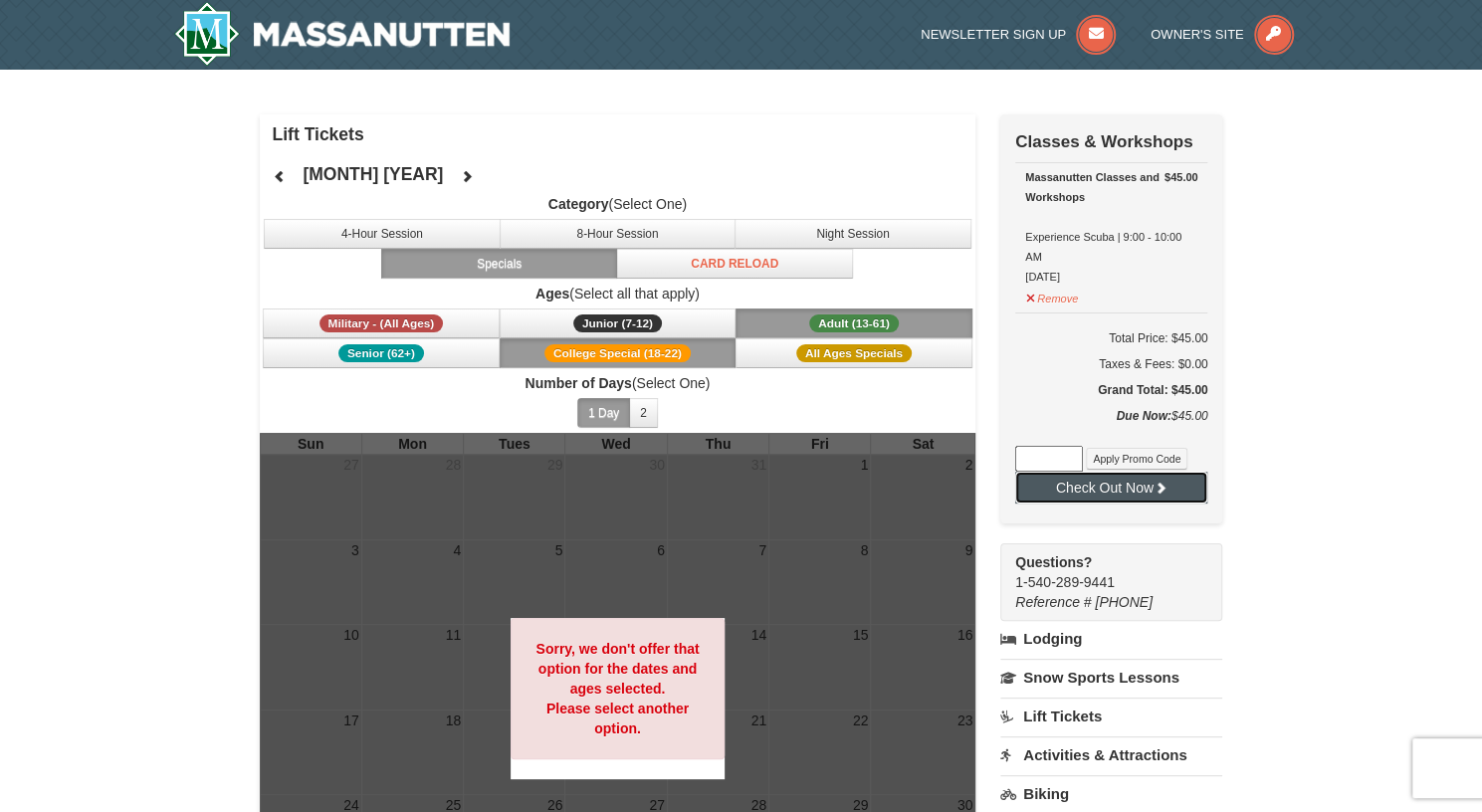 click on "Check Out Now" at bounding box center (1111, 488) 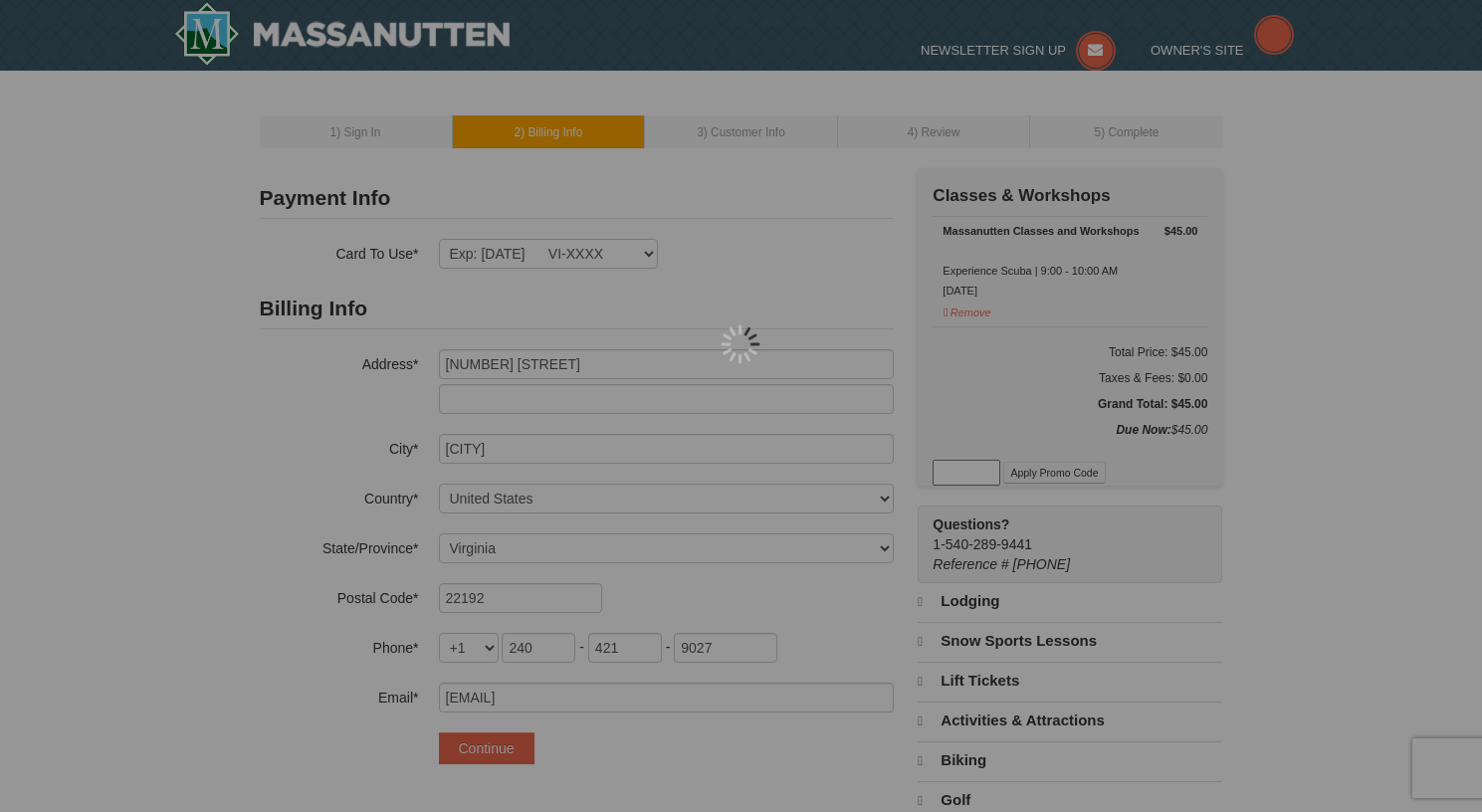 select on "VA" 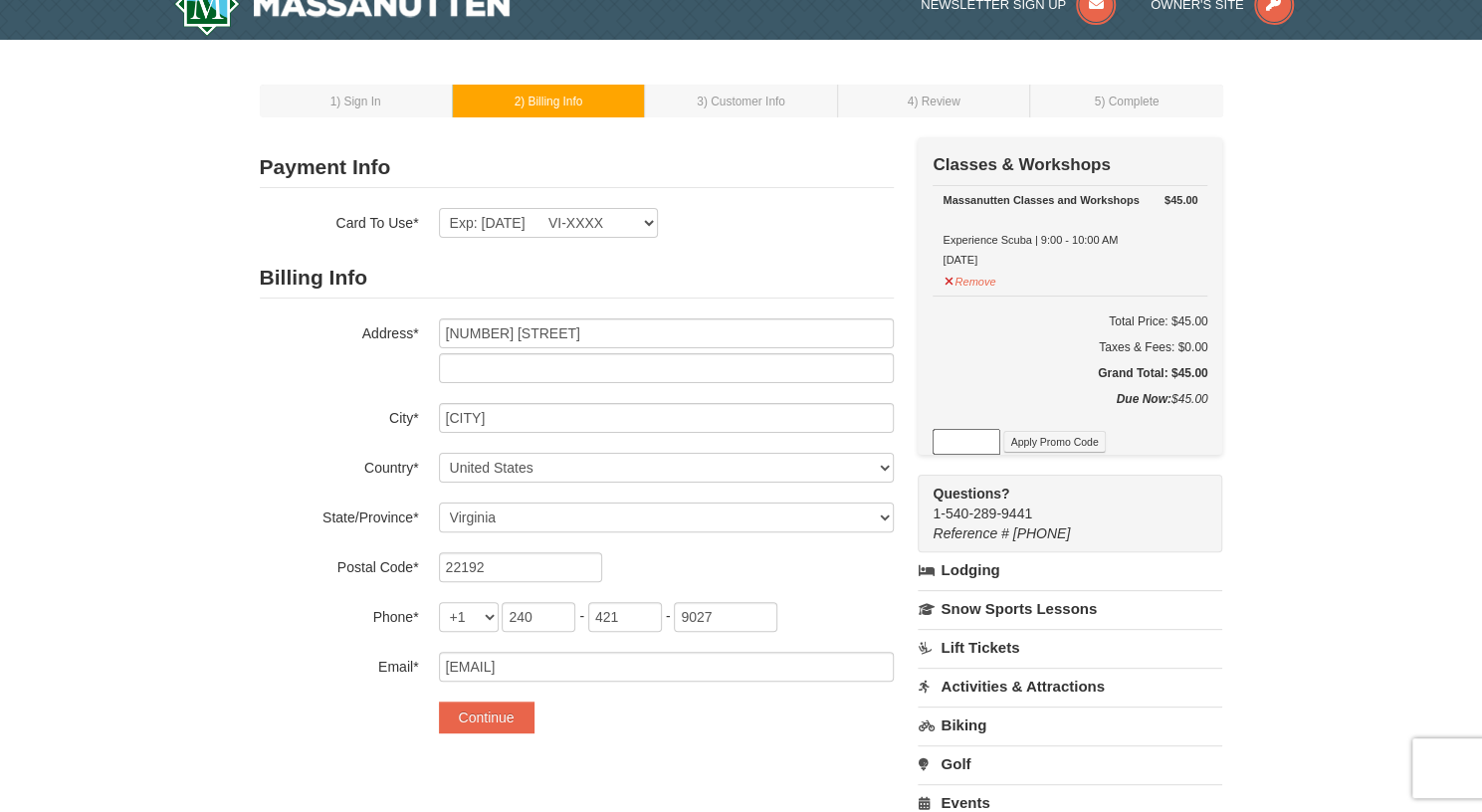 scroll, scrollTop: 0, scrollLeft: 0, axis: both 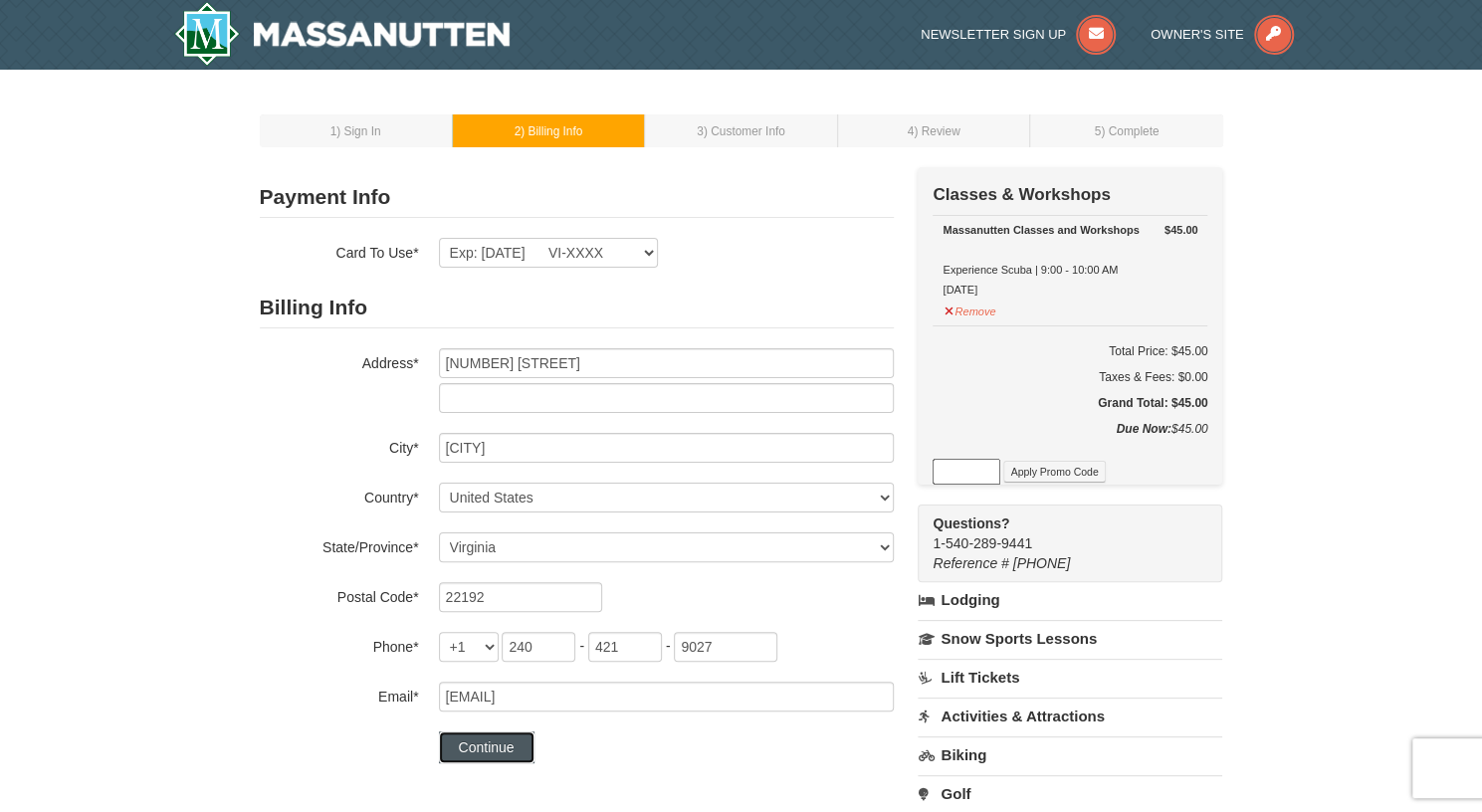click on "Continue" at bounding box center [487, 747] 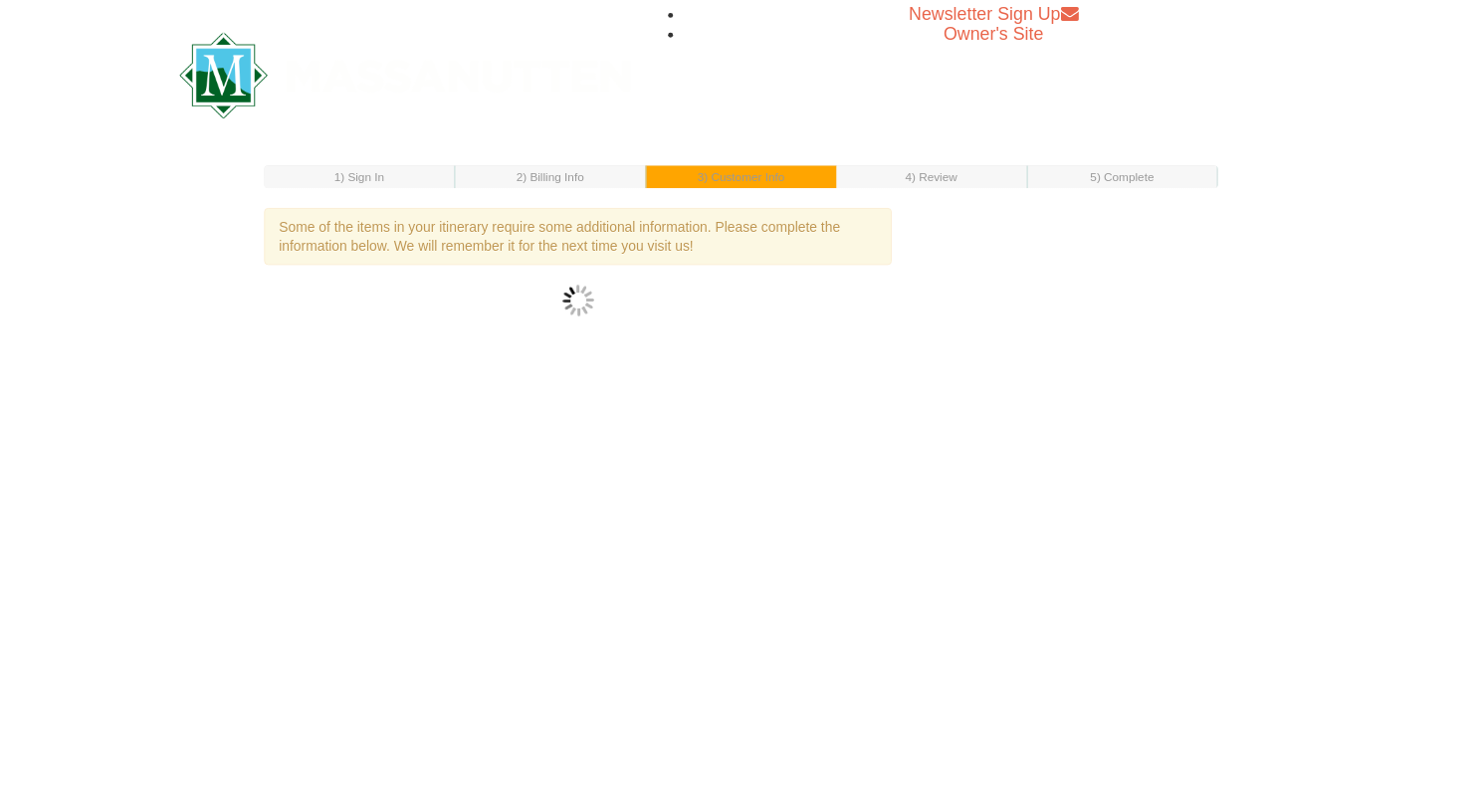scroll, scrollTop: 0, scrollLeft: 0, axis: both 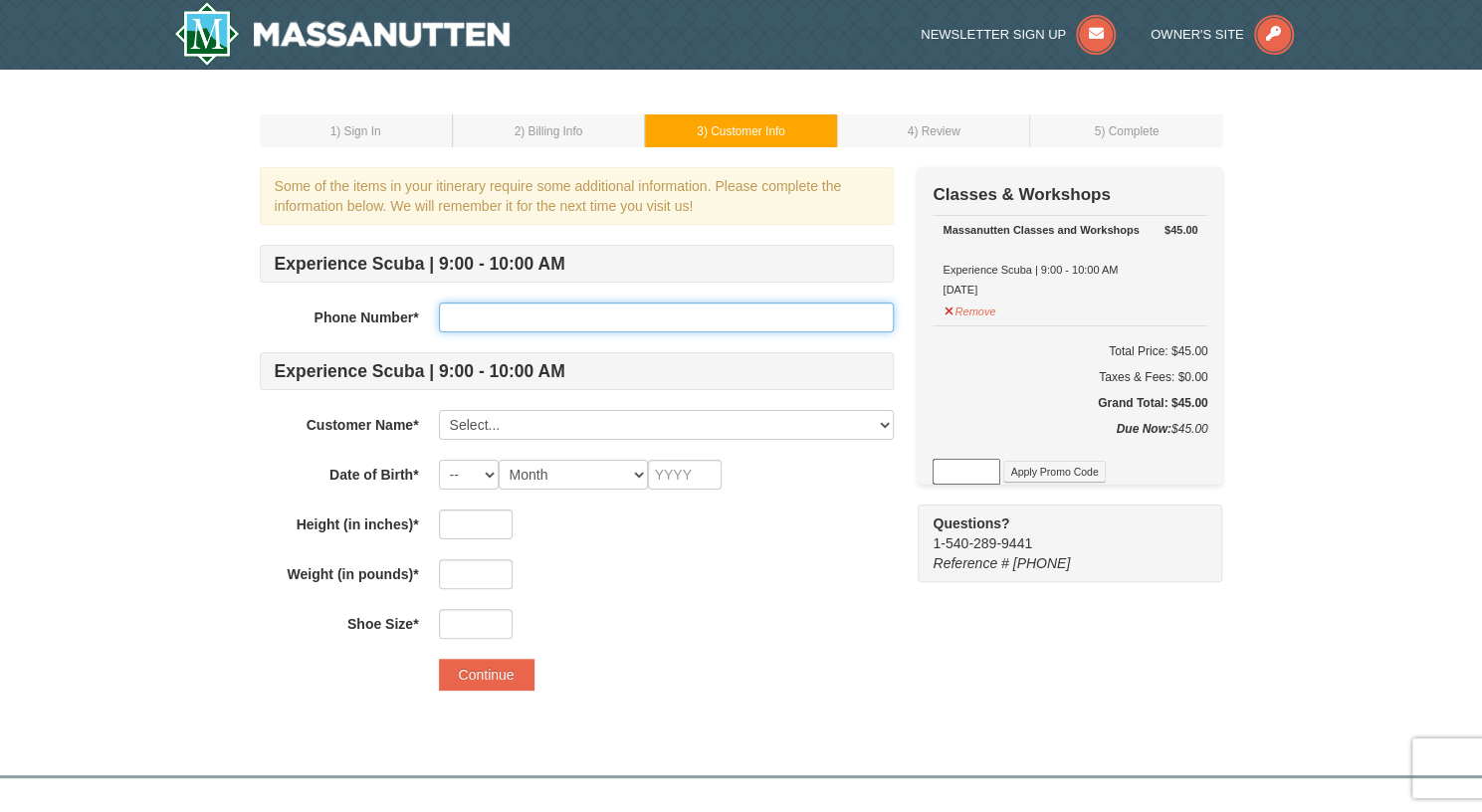 click at bounding box center (666, 317) 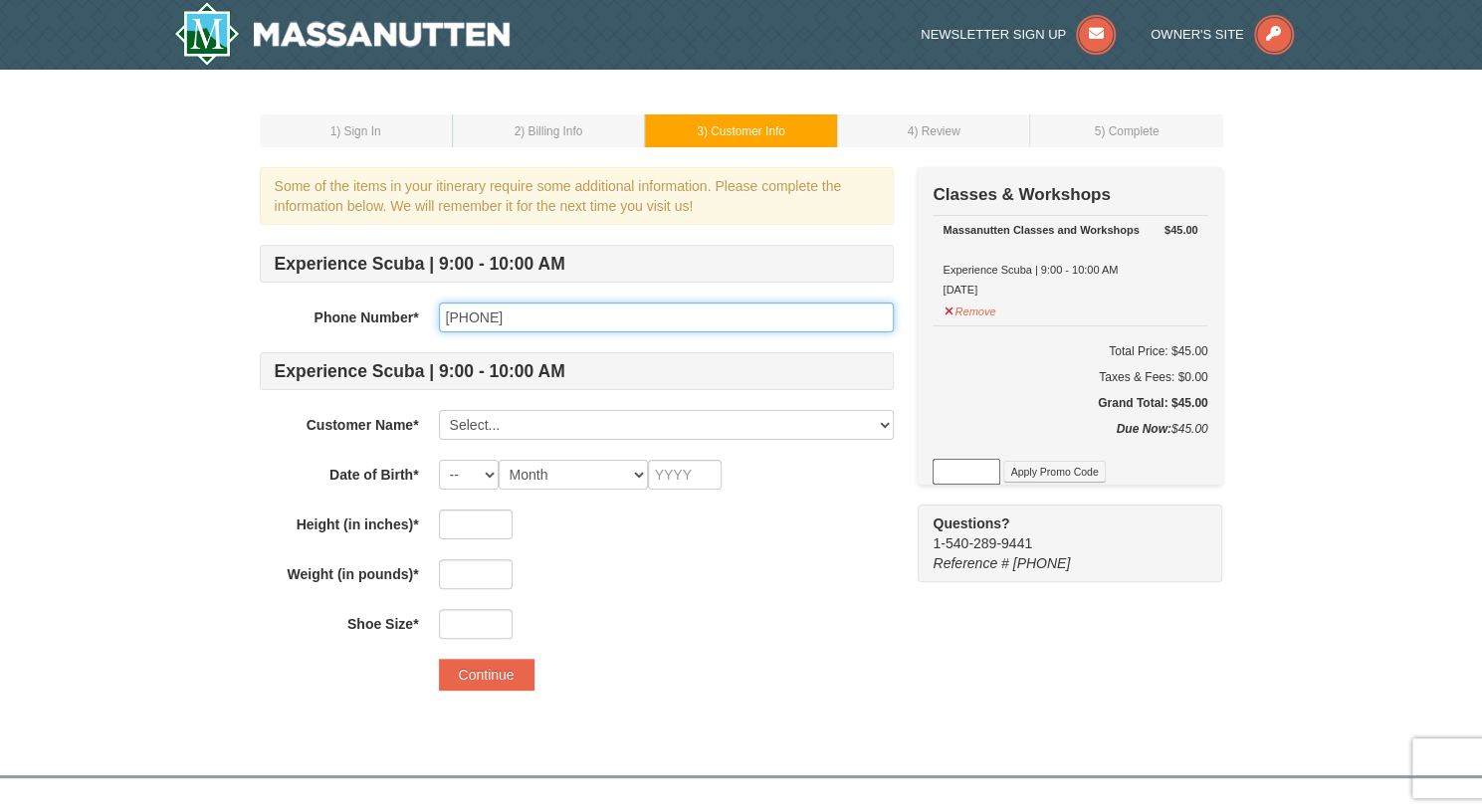 type on "240-421-9027" 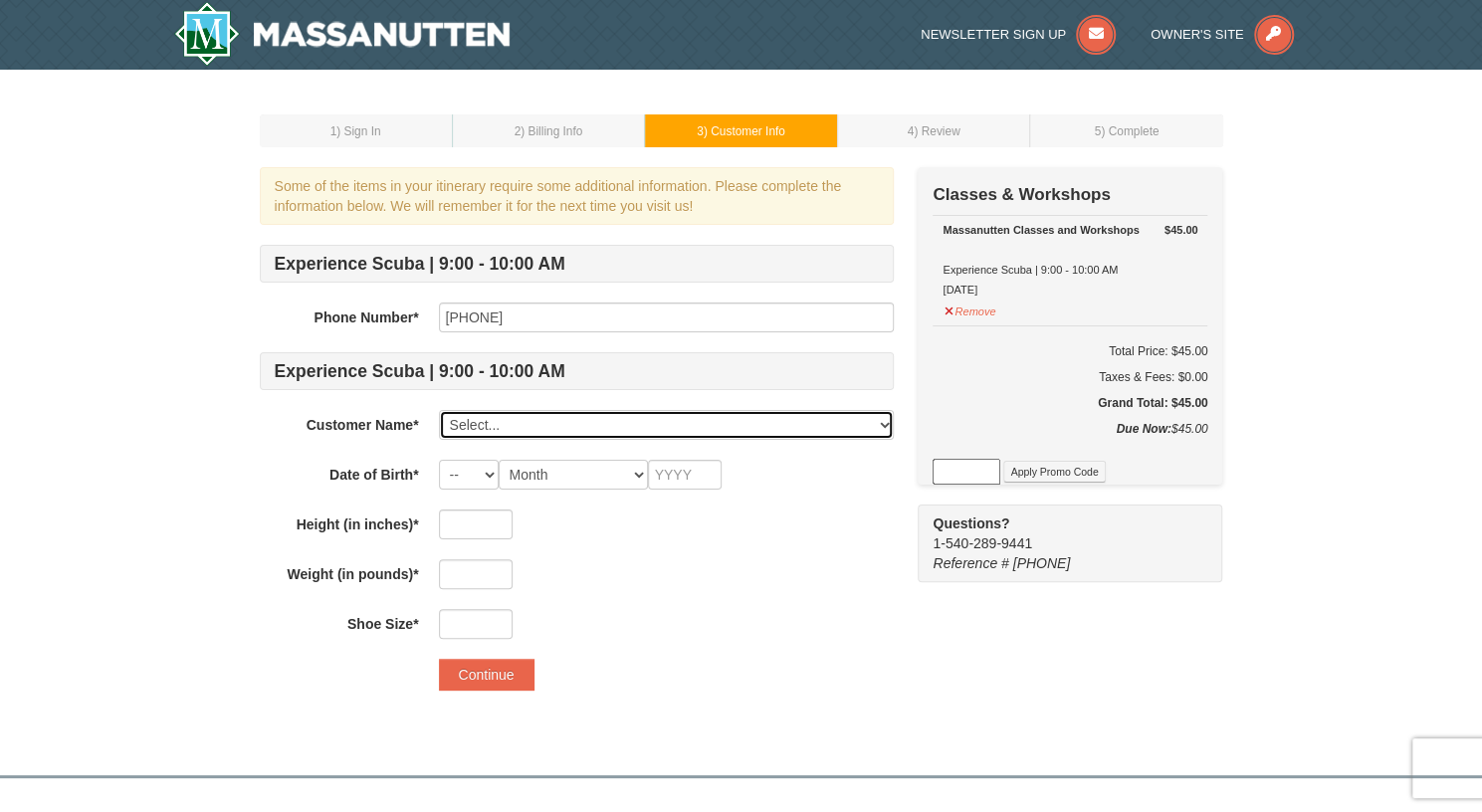 click on "Select... Lisa Racey Add New..." at bounding box center (666, 425) 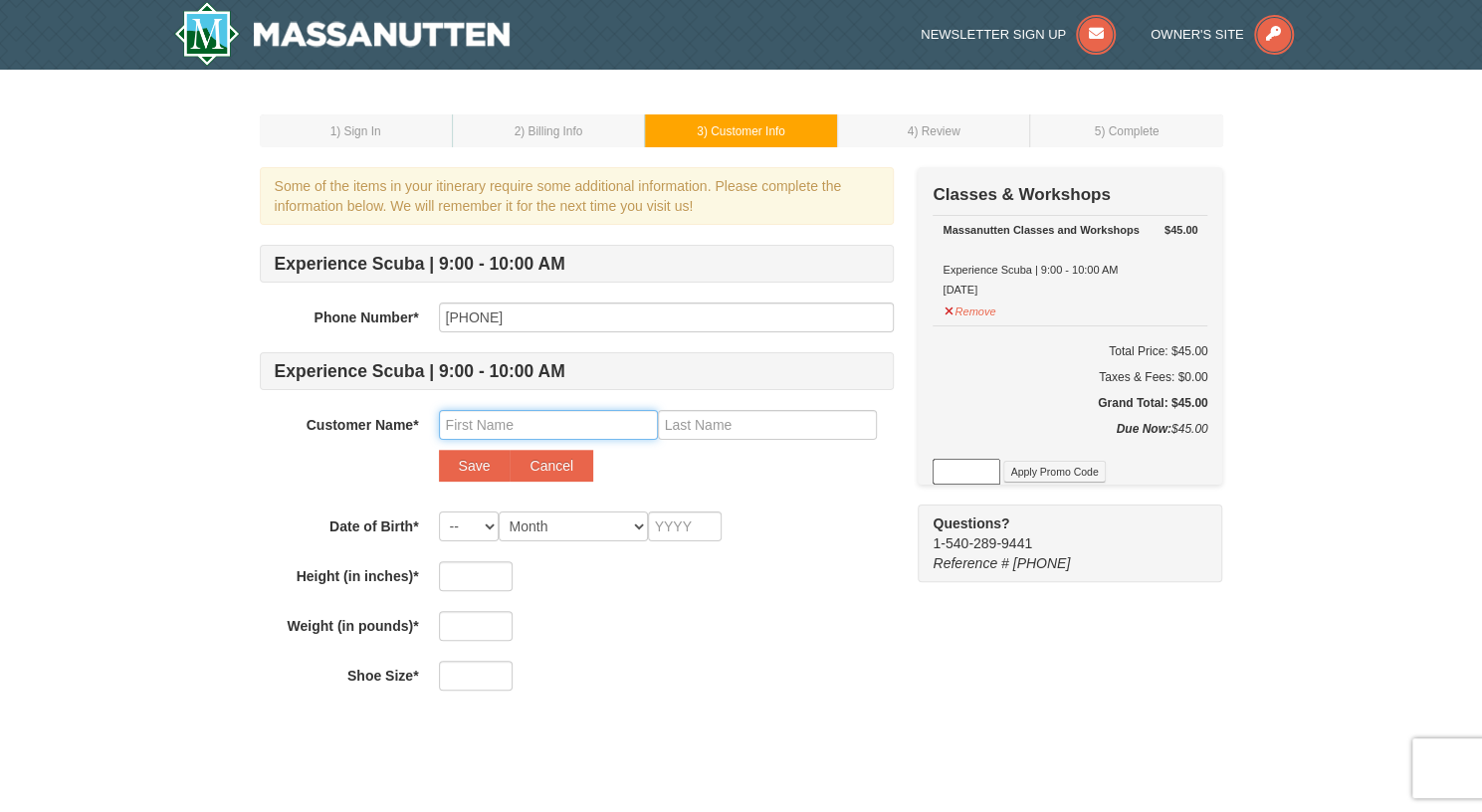 click at bounding box center (548, 425) 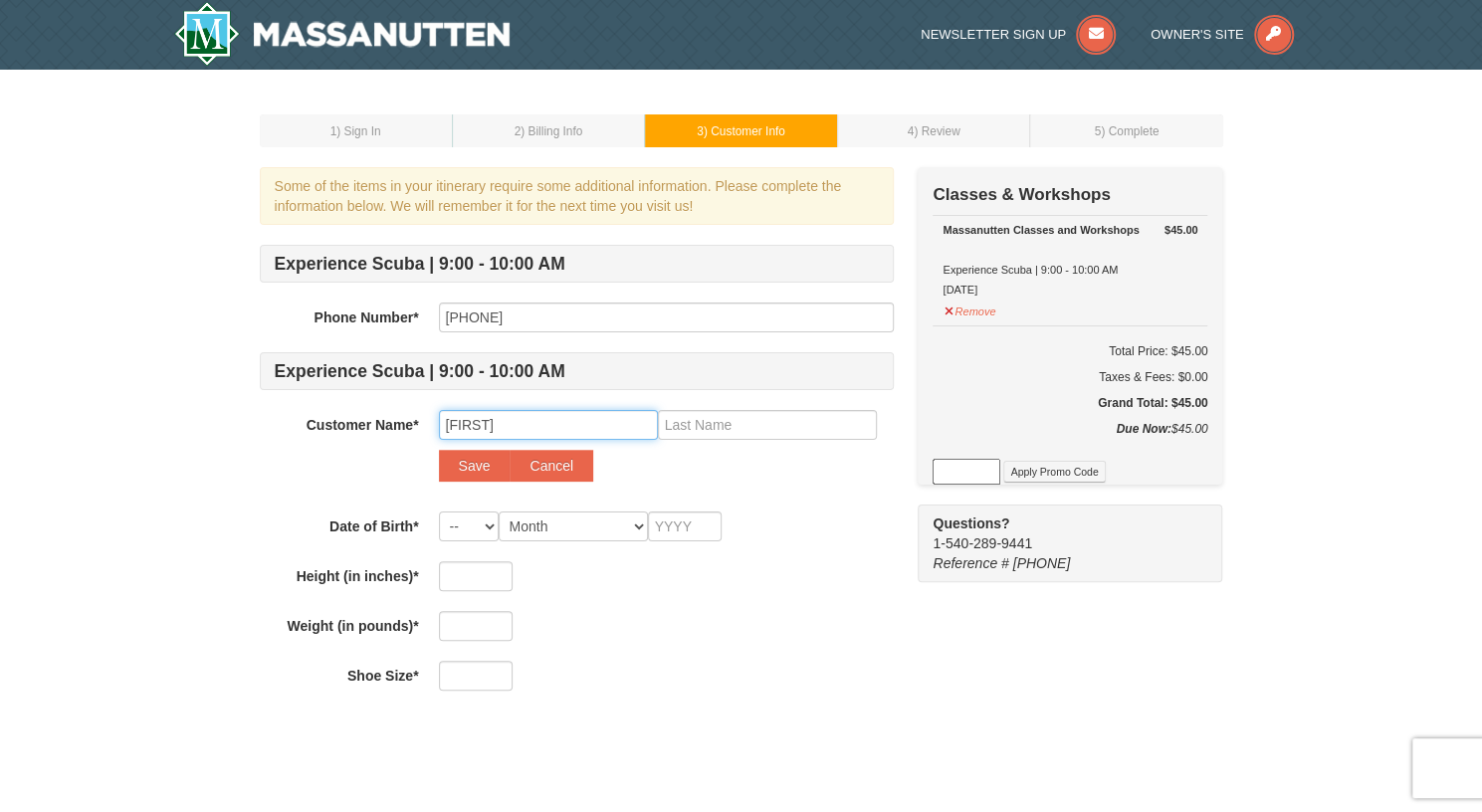 type on "Paul" 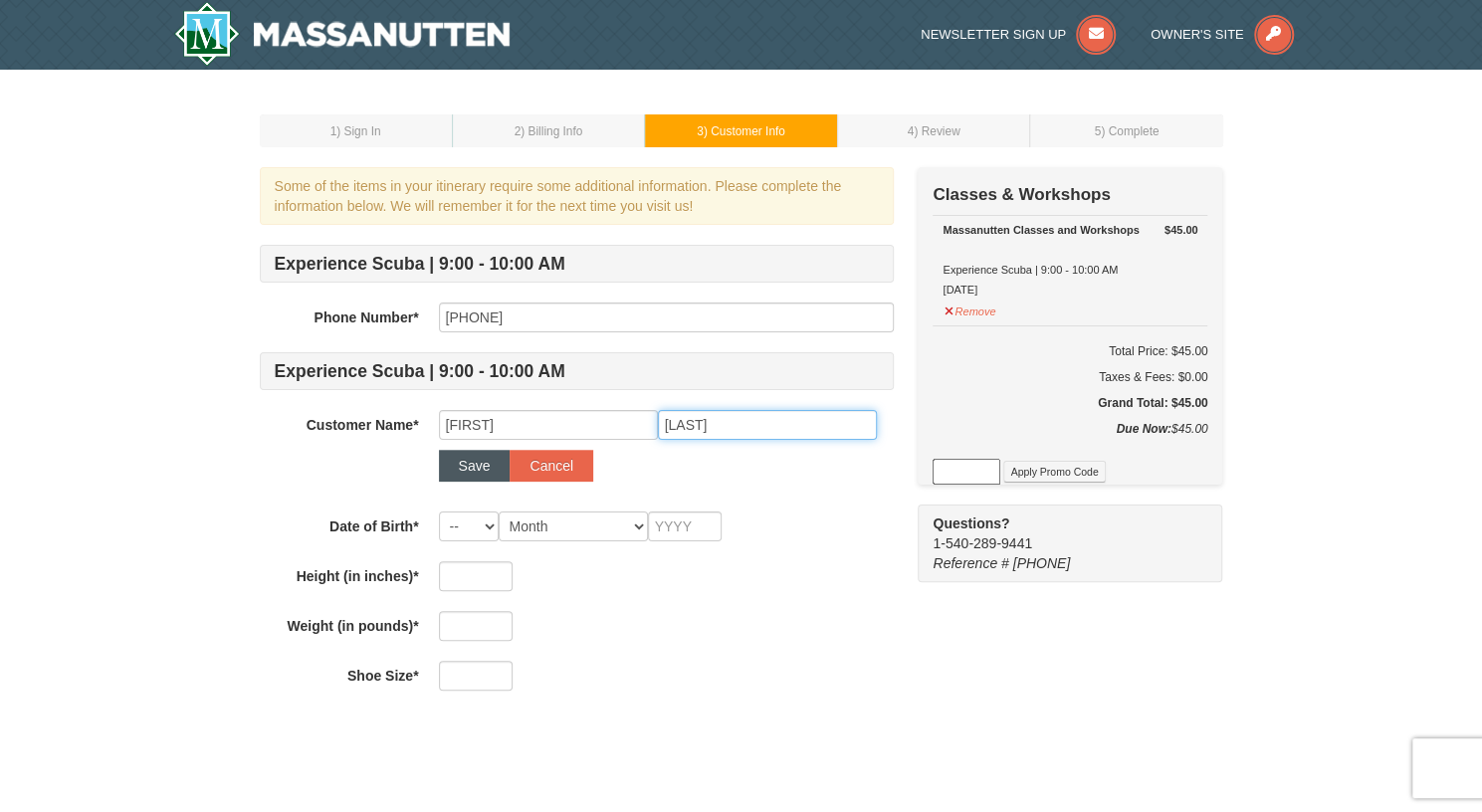 type on "Racey" 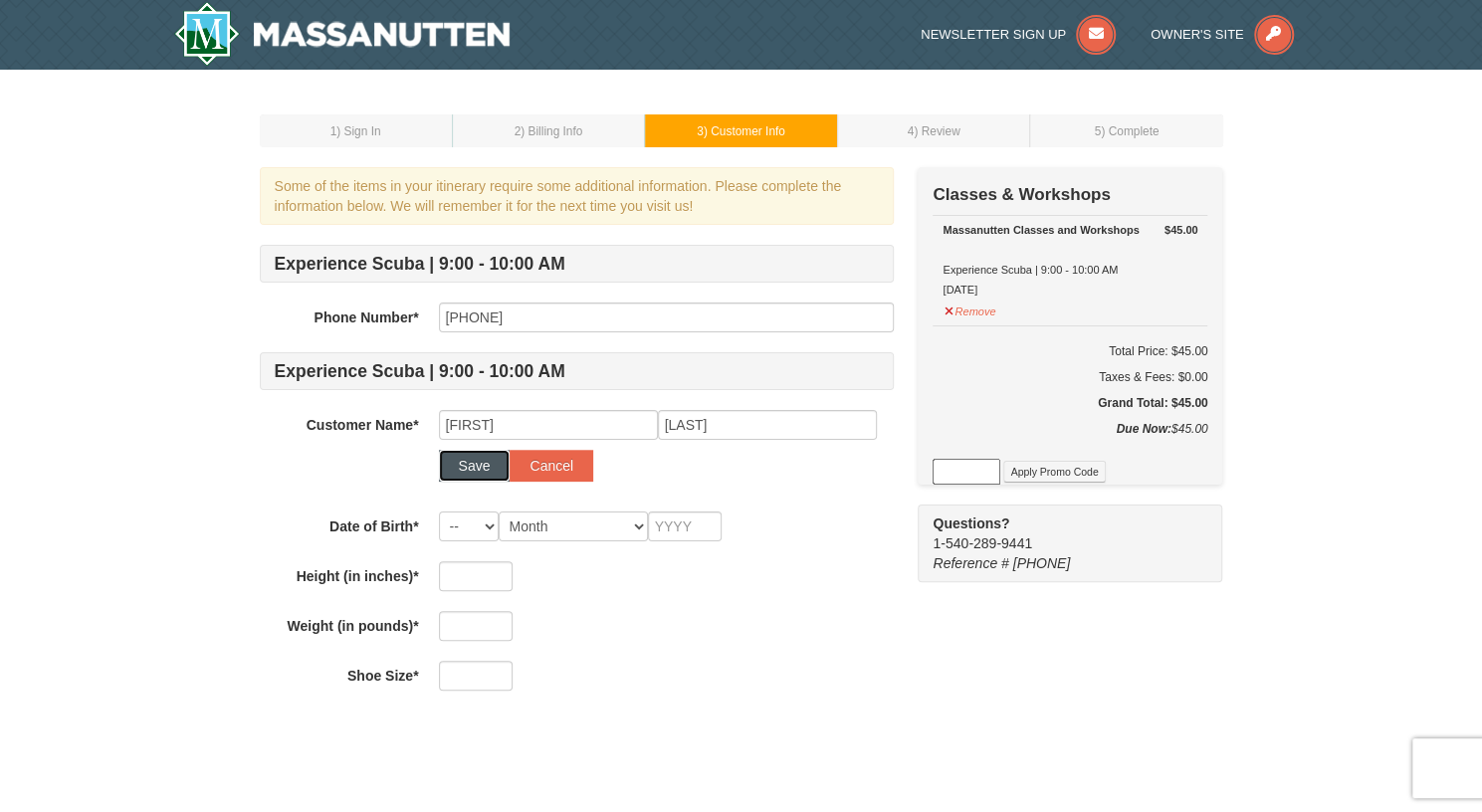 click on "Save" at bounding box center [475, 466] 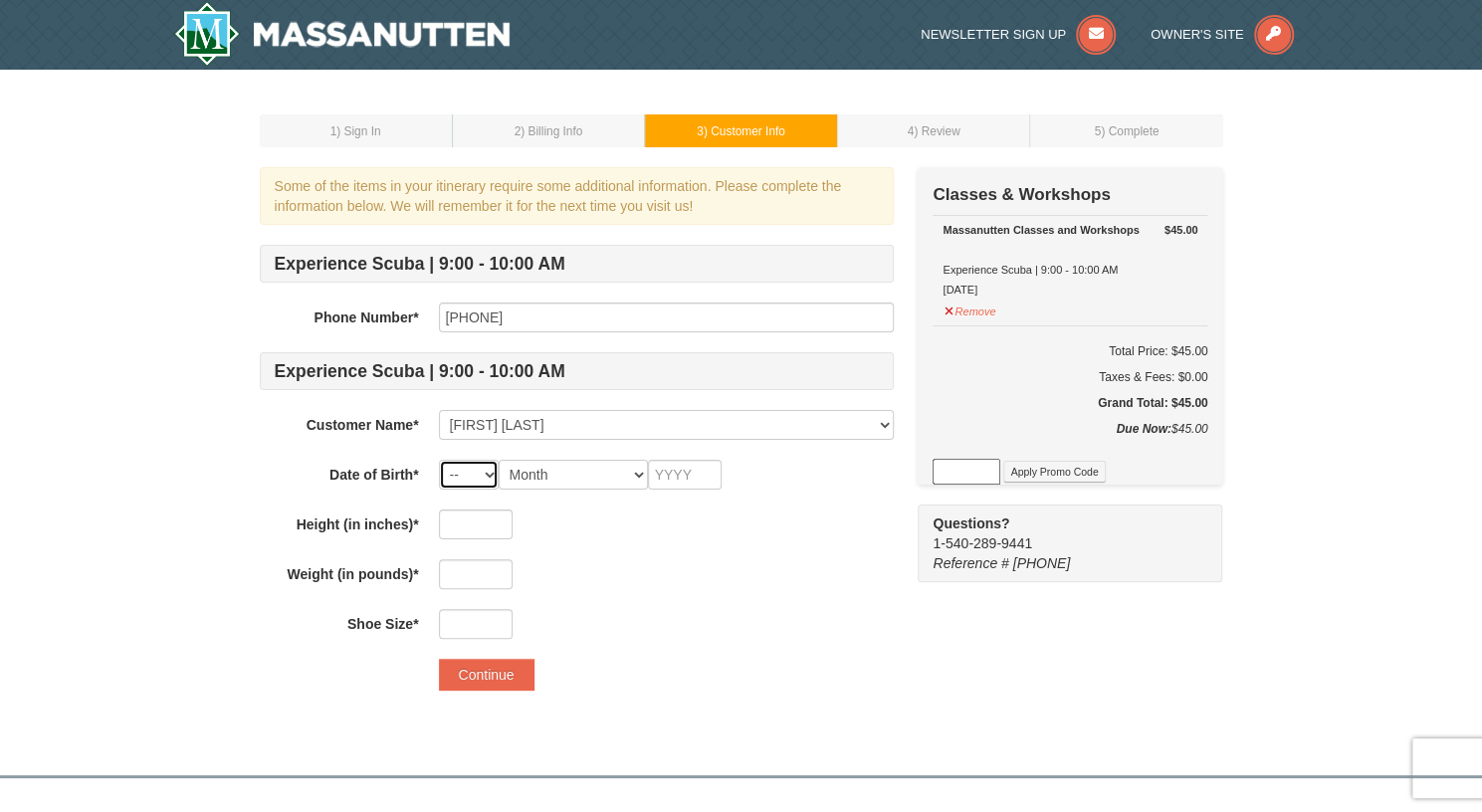 click on "-- 01 02 03 04 05 06 07 08 09 10 11 12 13 14 15 16 17 18 19 20 21 22 23 24 25 26 27 28 29 30 31" at bounding box center (469, 475) 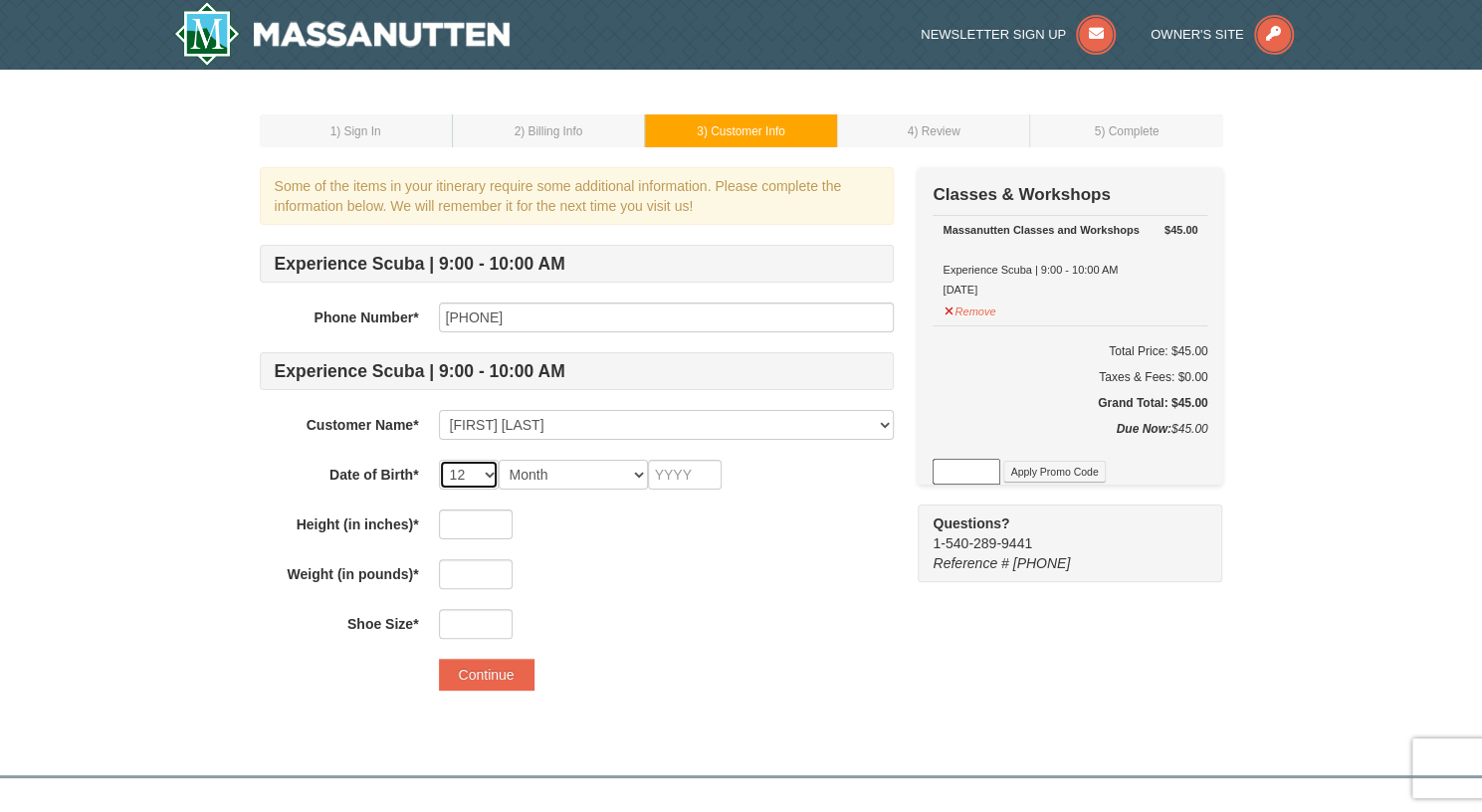 click on "-- 01 02 03 04 05 06 07 08 09 10 11 12 13 14 15 16 17 18 19 20 21 22 23 24 25 26 27 28 29 30 31" at bounding box center [469, 475] 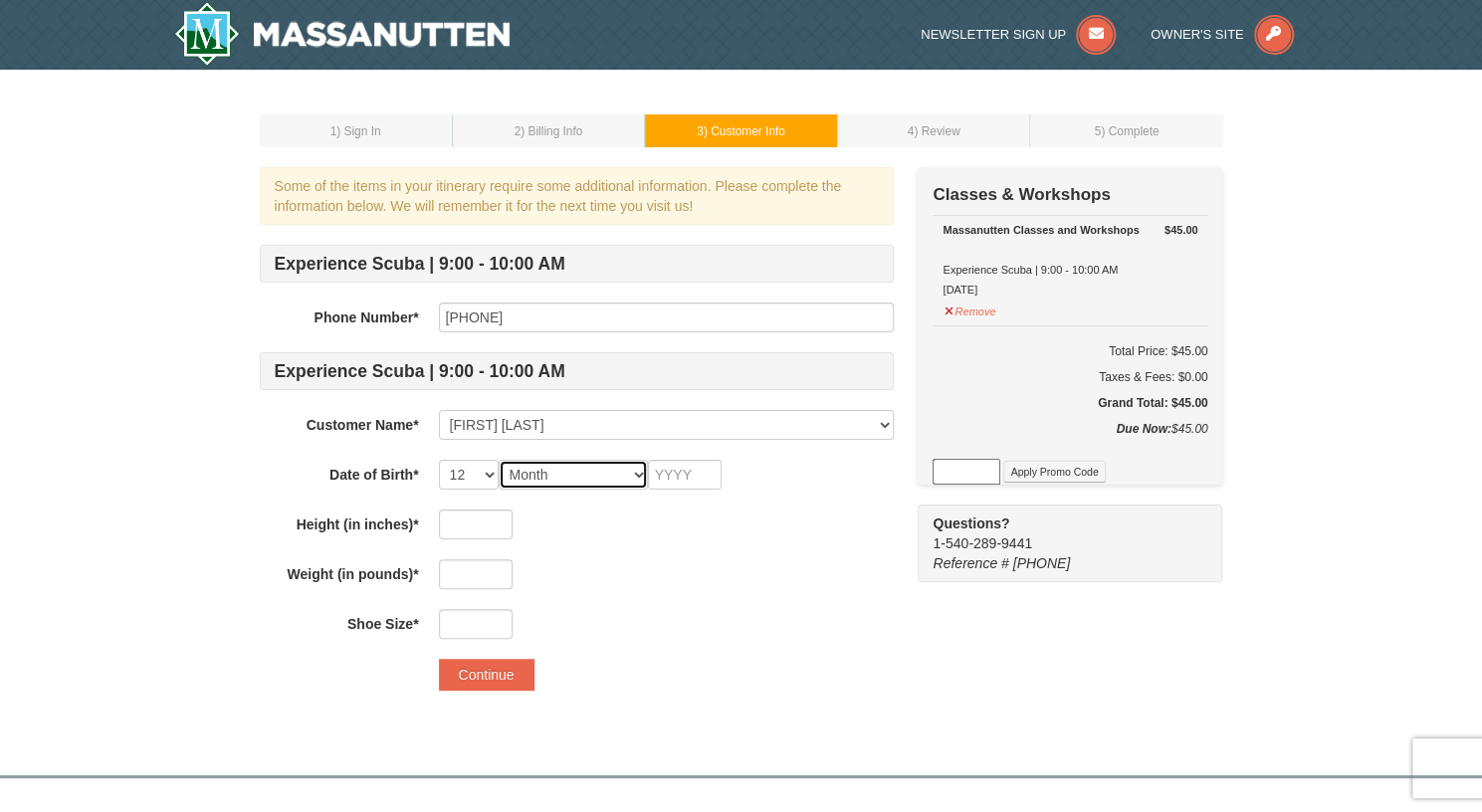 click on "Month January February March April May June July August September October November December" at bounding box center (573, 475) 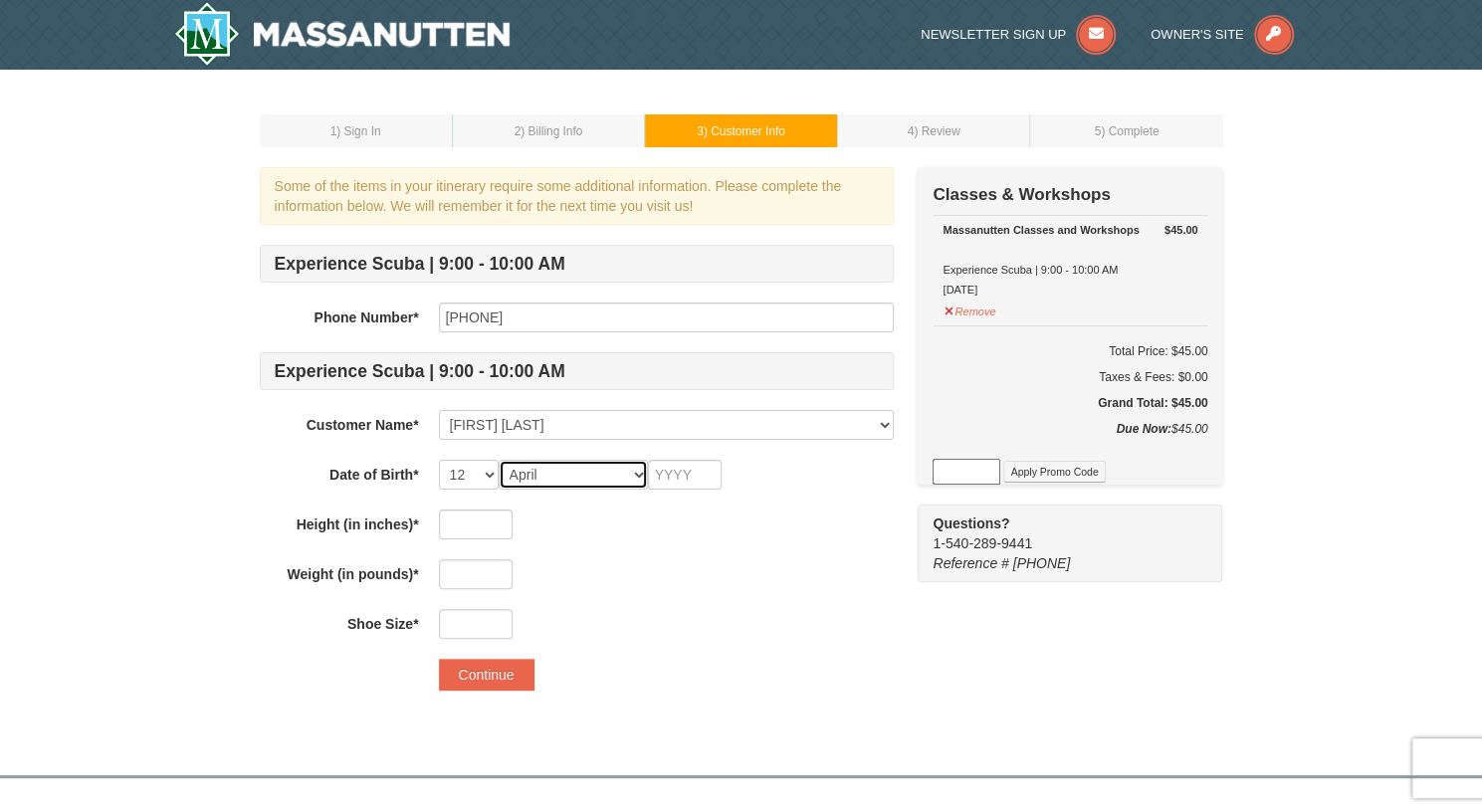 click on "Month January February March April May June July August September October November December" at bounding box center [573, 475] 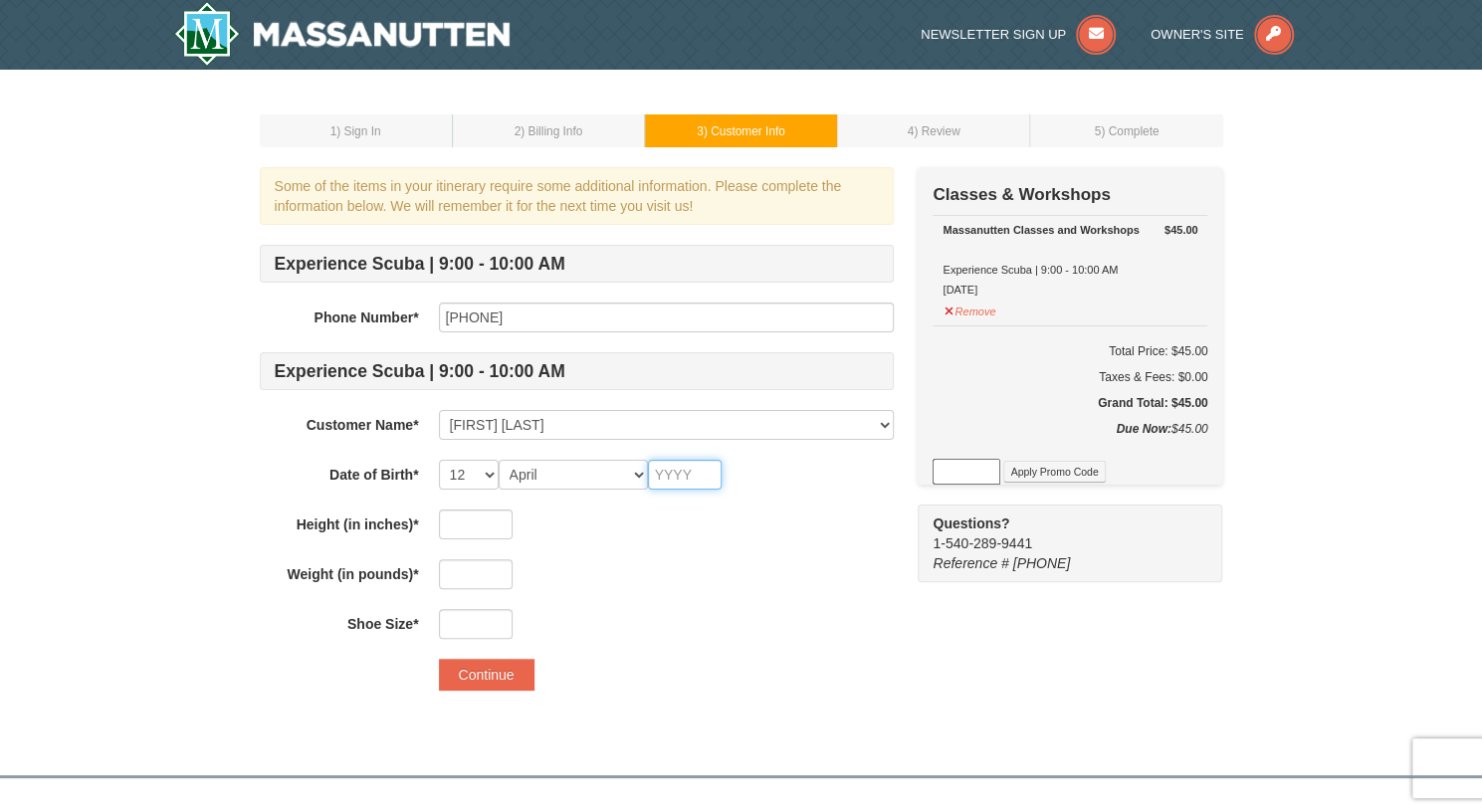 click at bounding box center [685, 475] 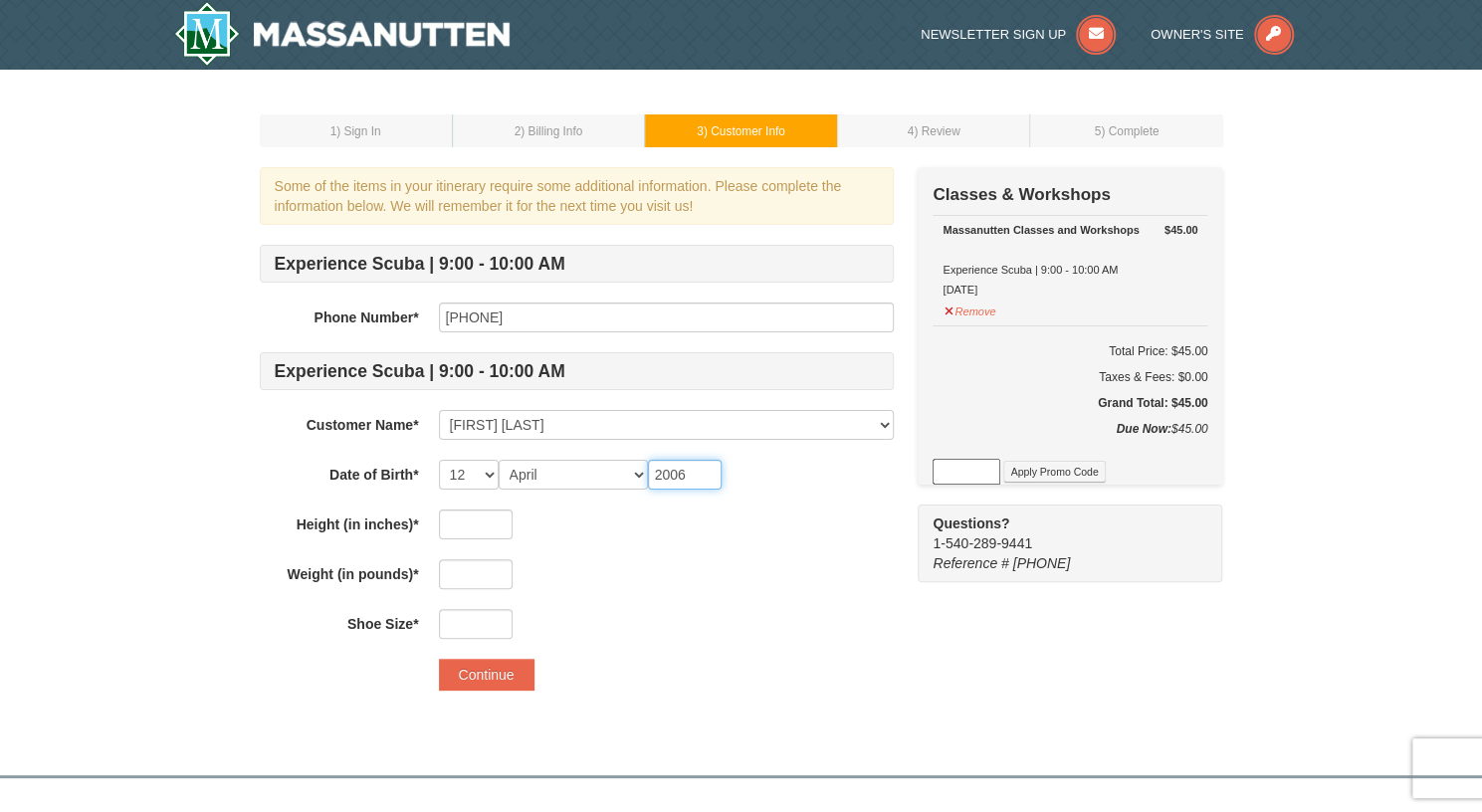 type on "2006" 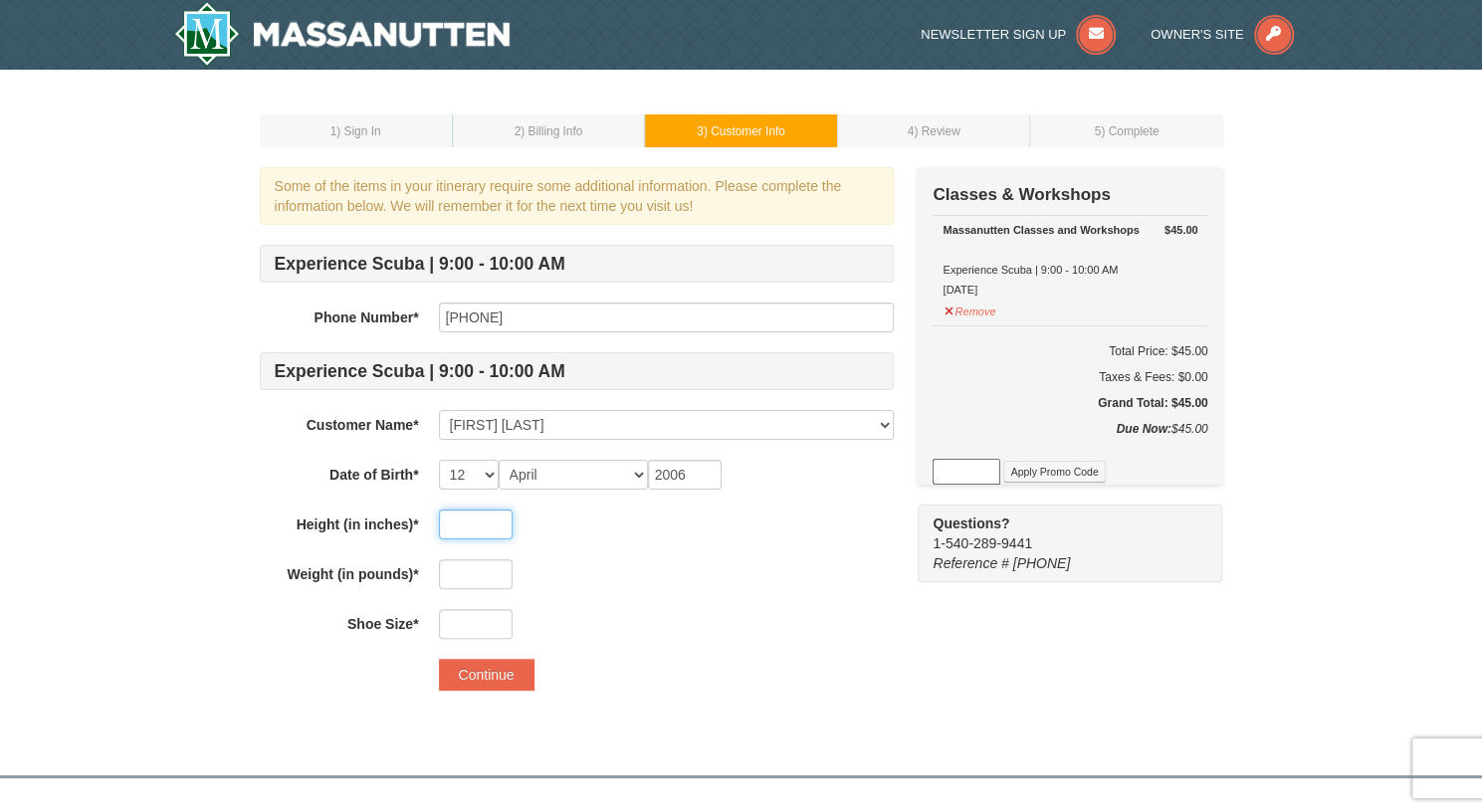 click at bounding box center (476, 524) 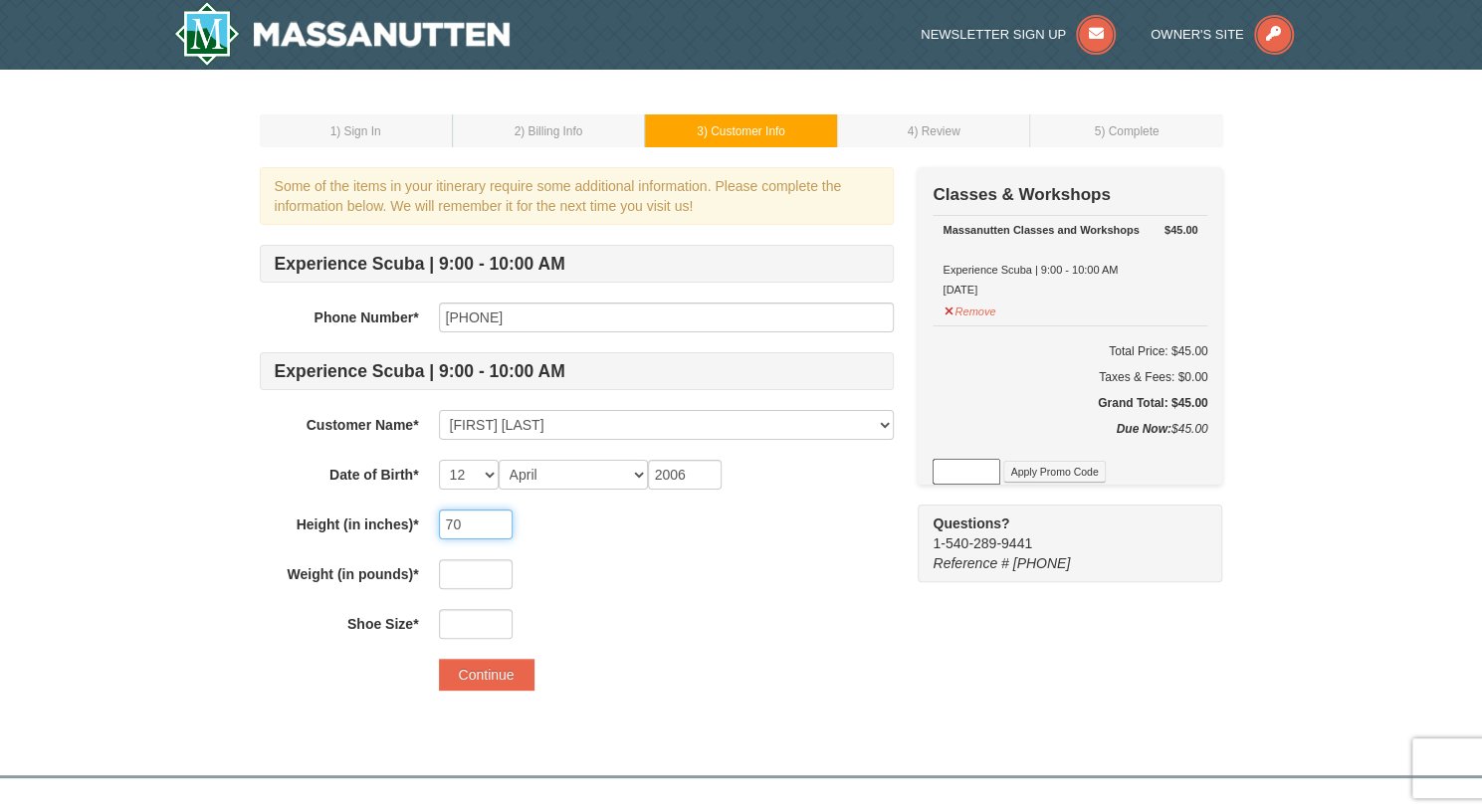 type on "70" 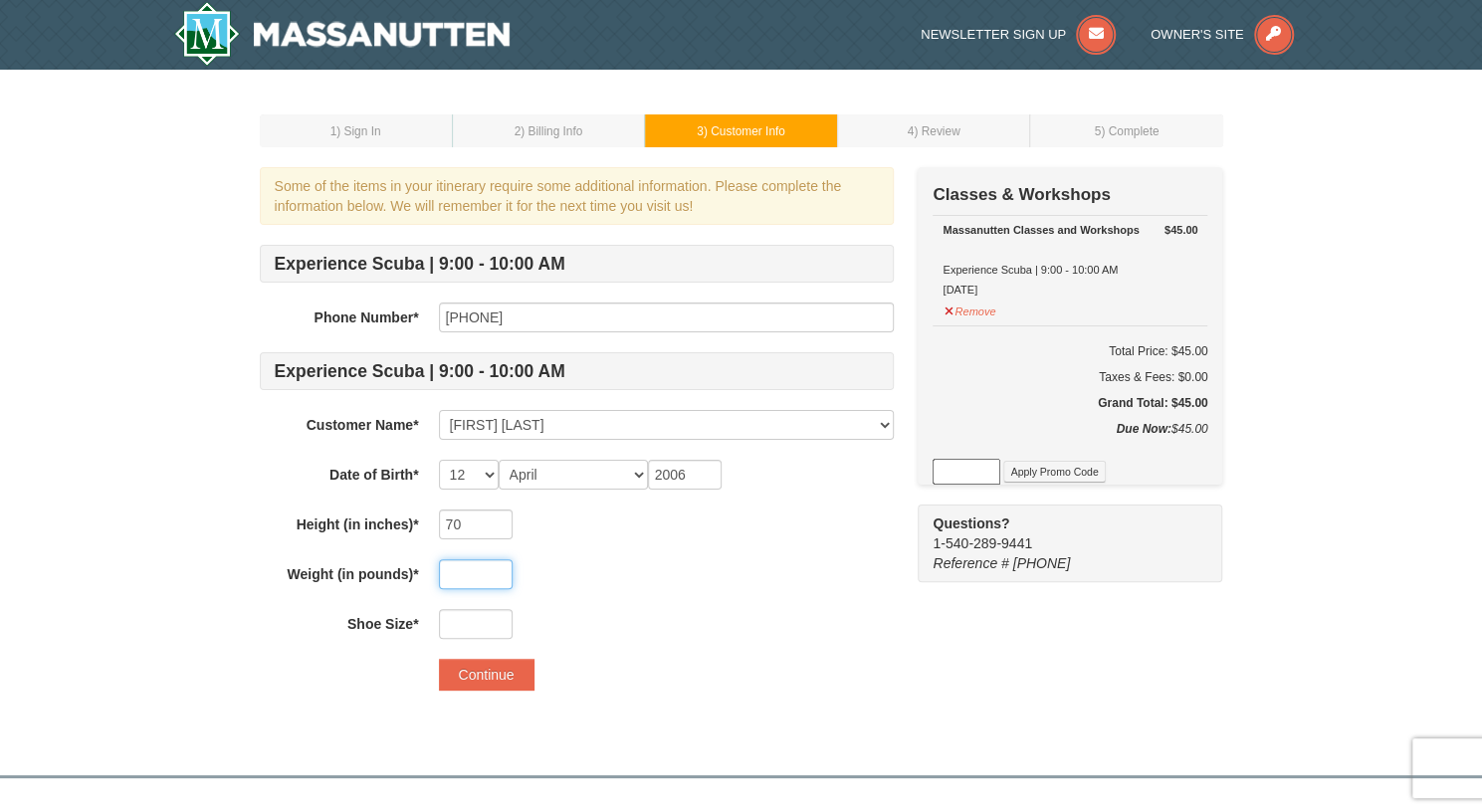 click at bounding box center (476, 574) 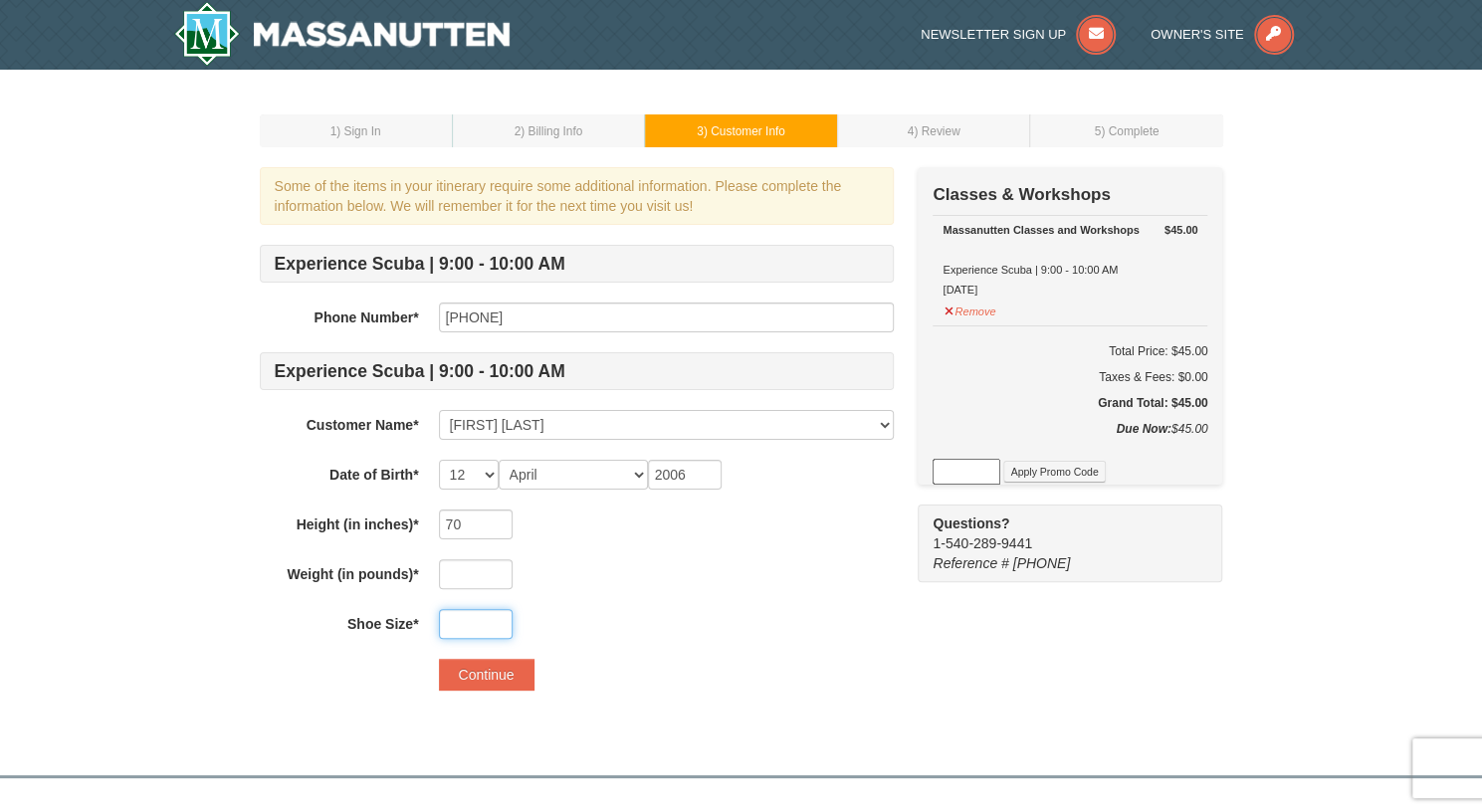 click at bounding box center [476, 624] 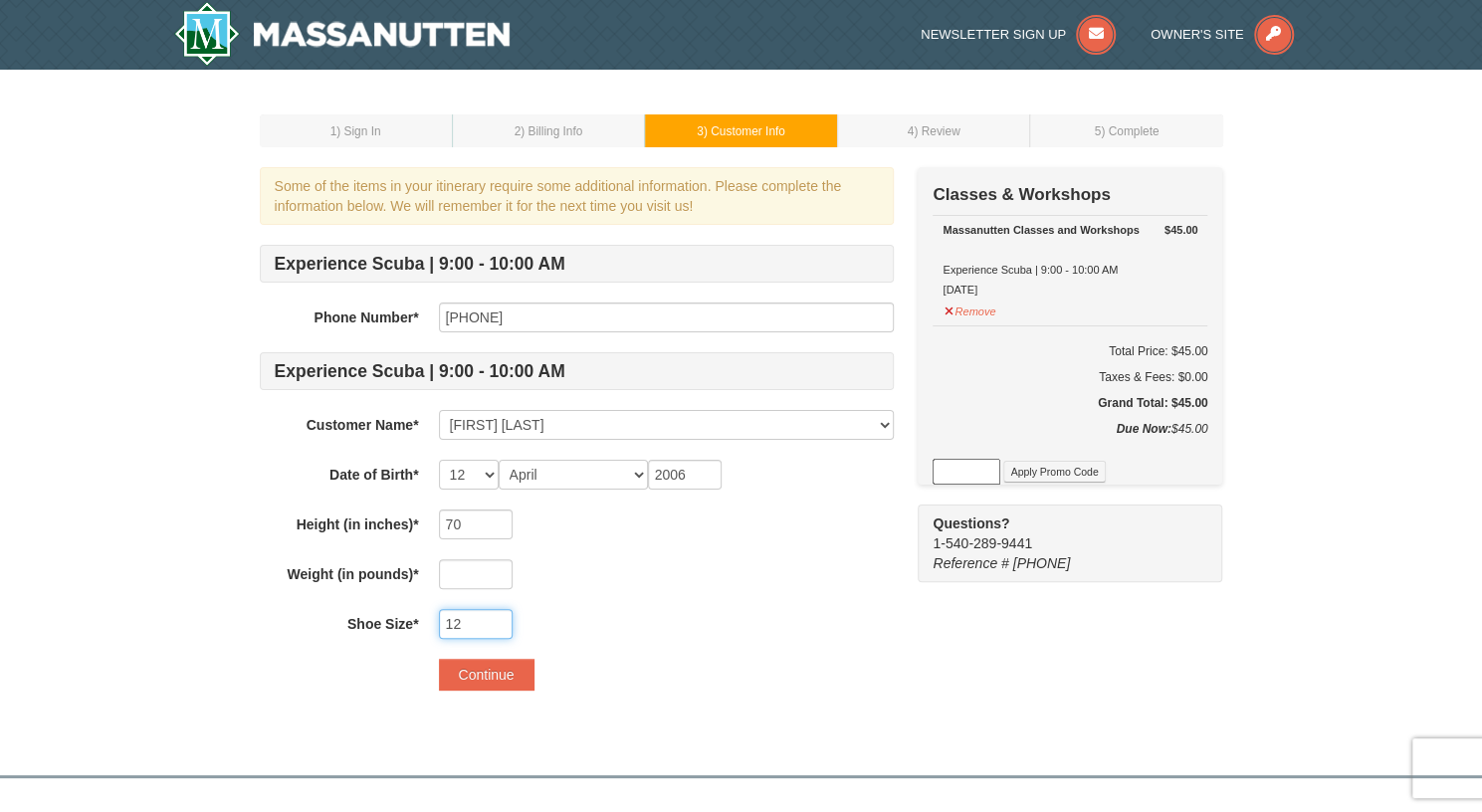 type on "12" 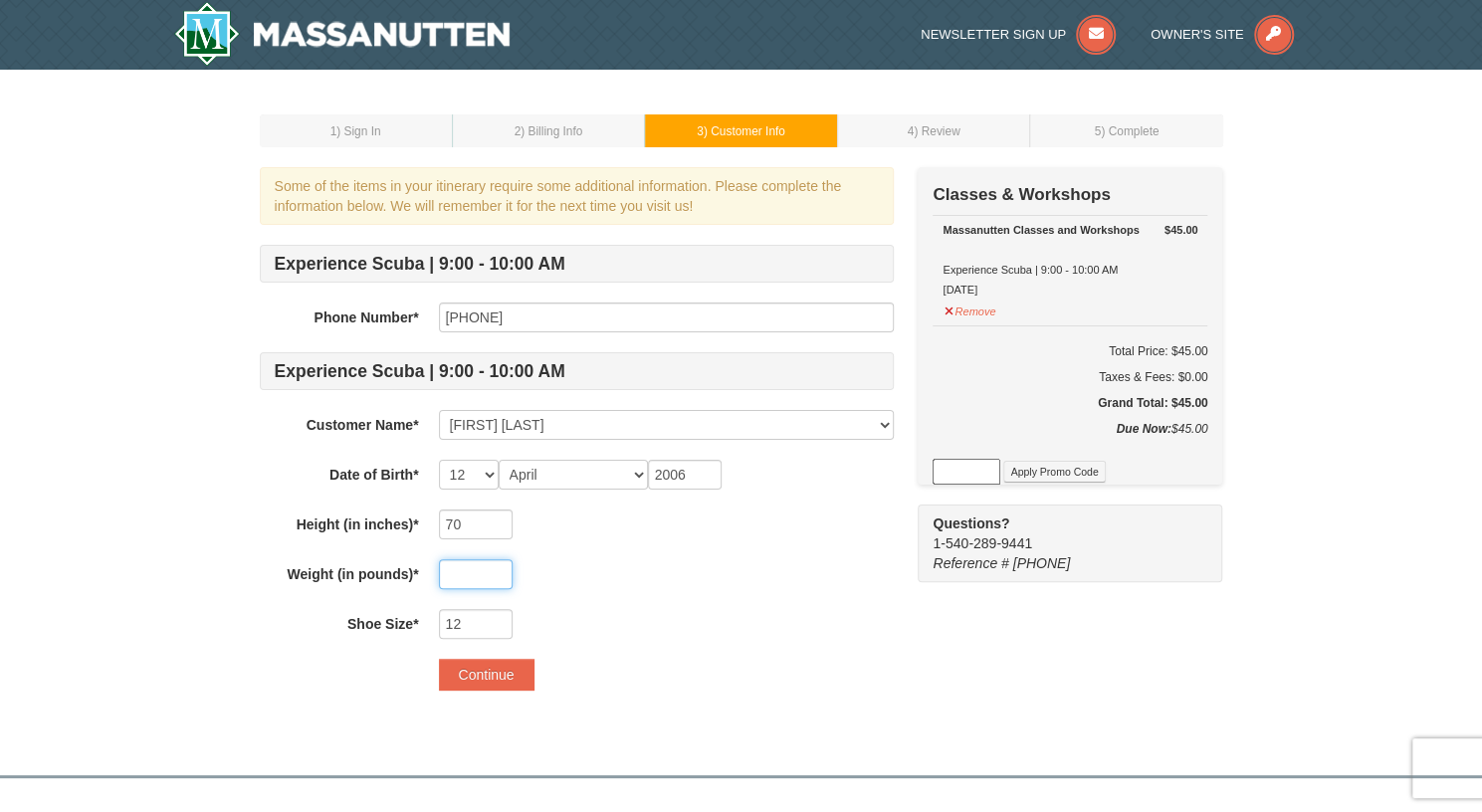 click at bounding box center [476, 574] 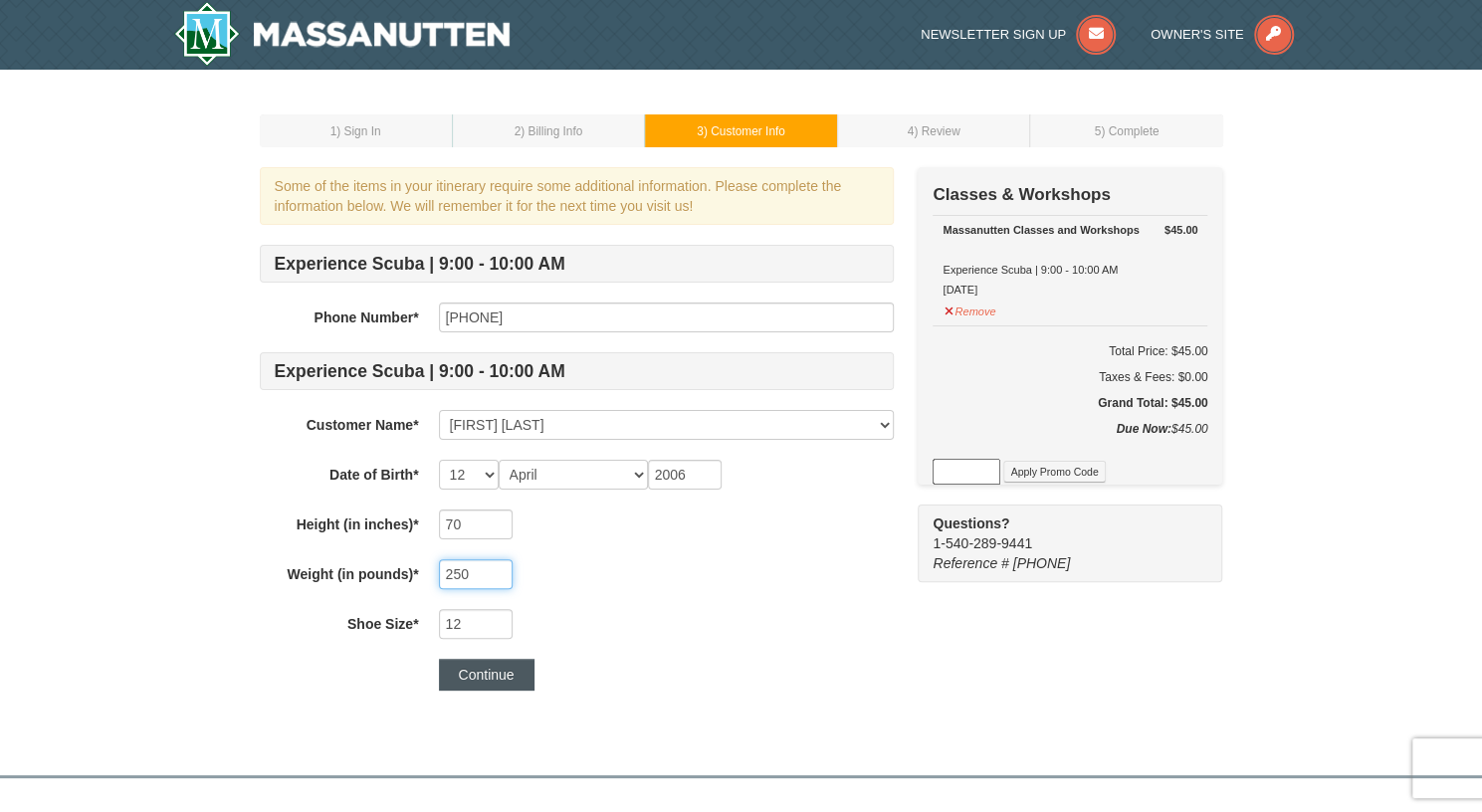 type on "250" 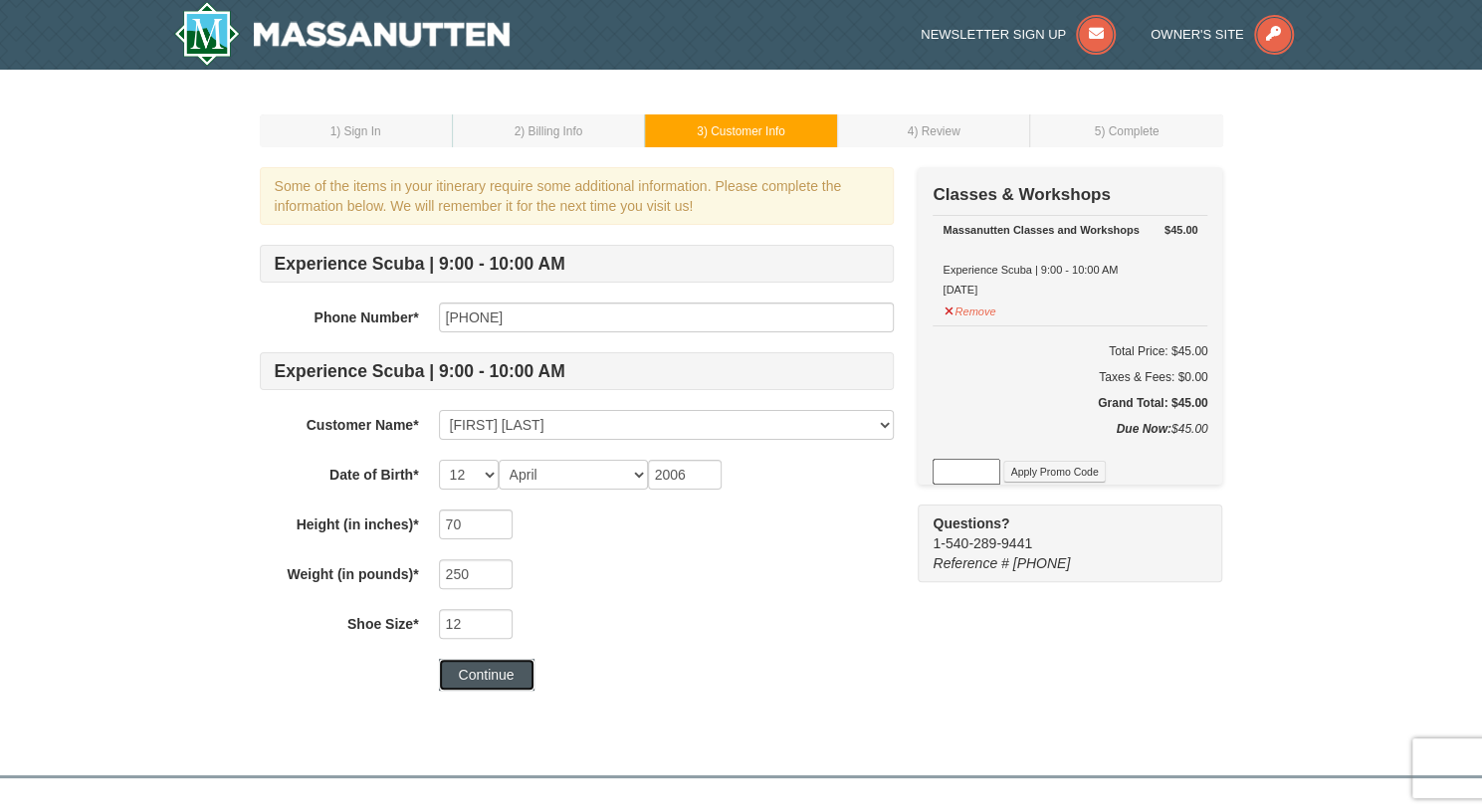 click on "Continue" at bounding box center [487, 675] 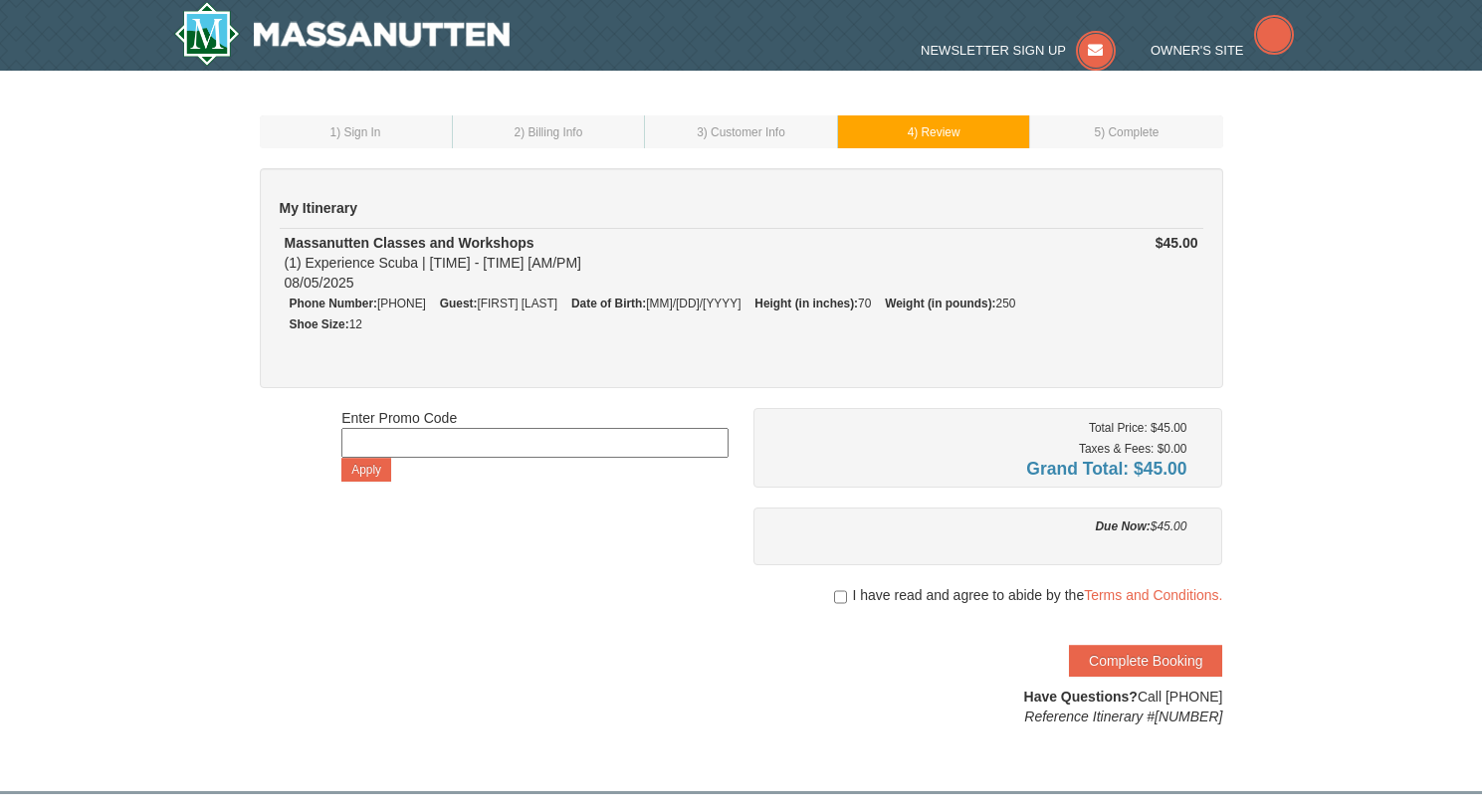 scroll, scrollTop: 0, scrollLeft: 0, axis: both 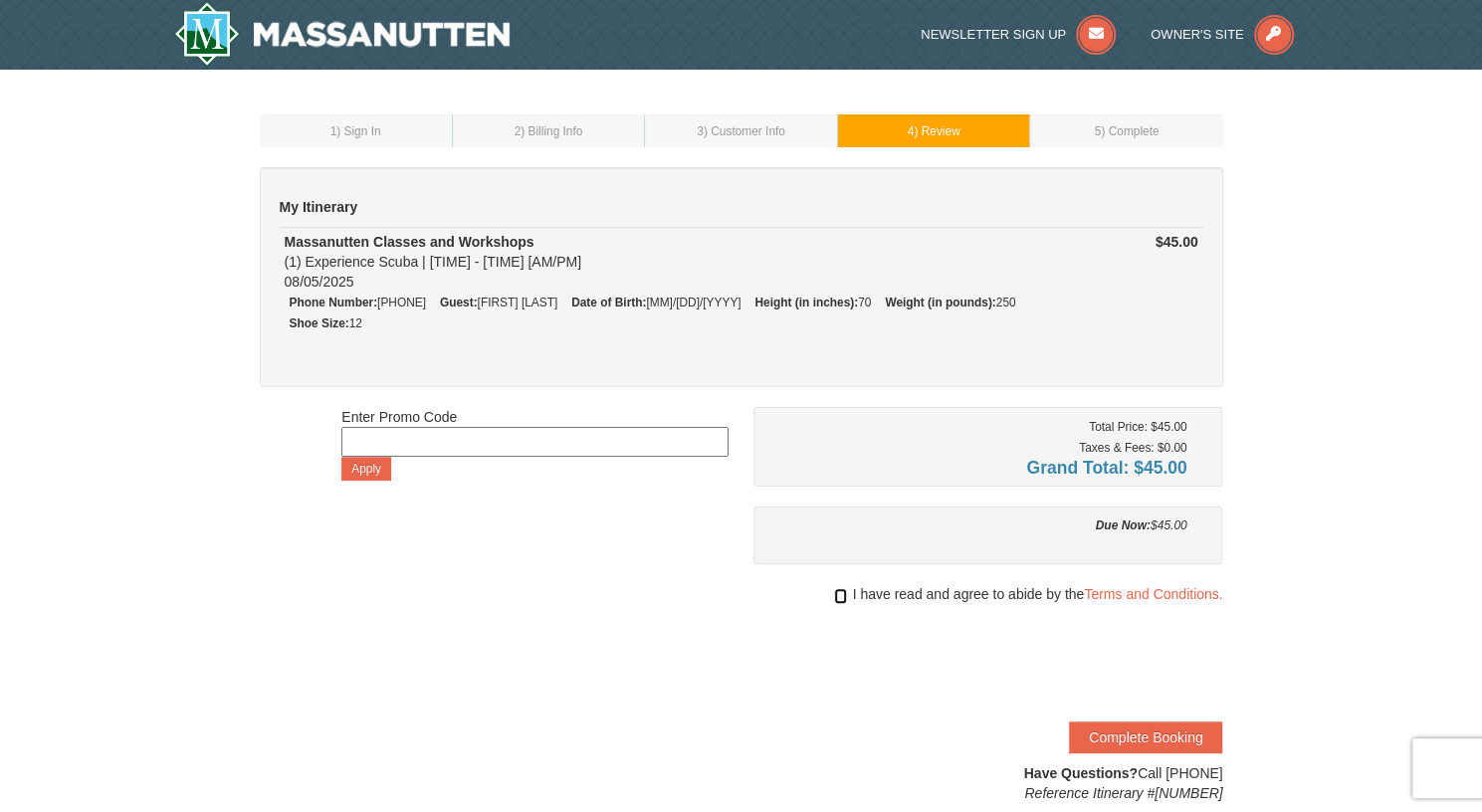 click at bounding box center (840, 596) 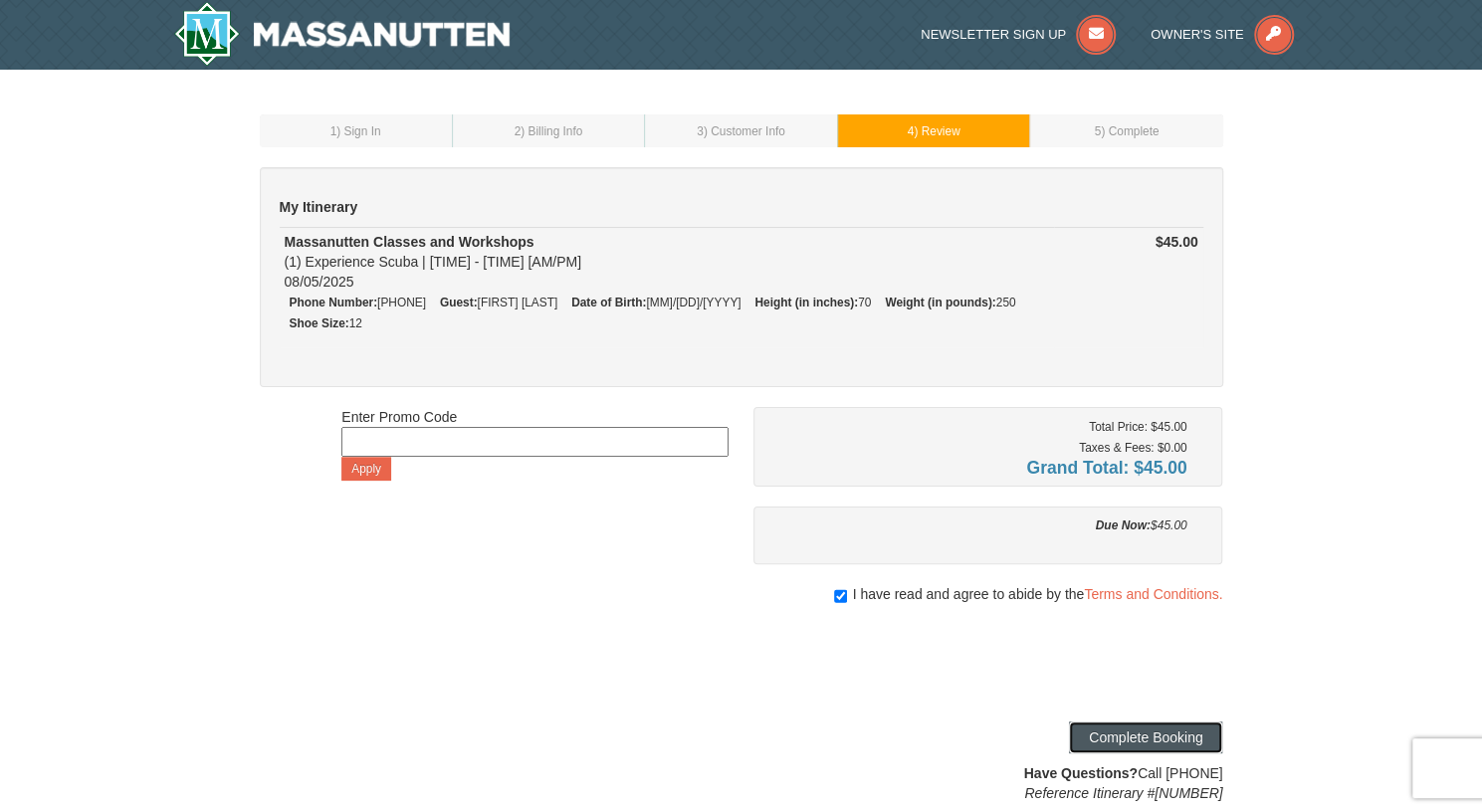 click on "Complete Booking" at bounding box center [1146, 737] 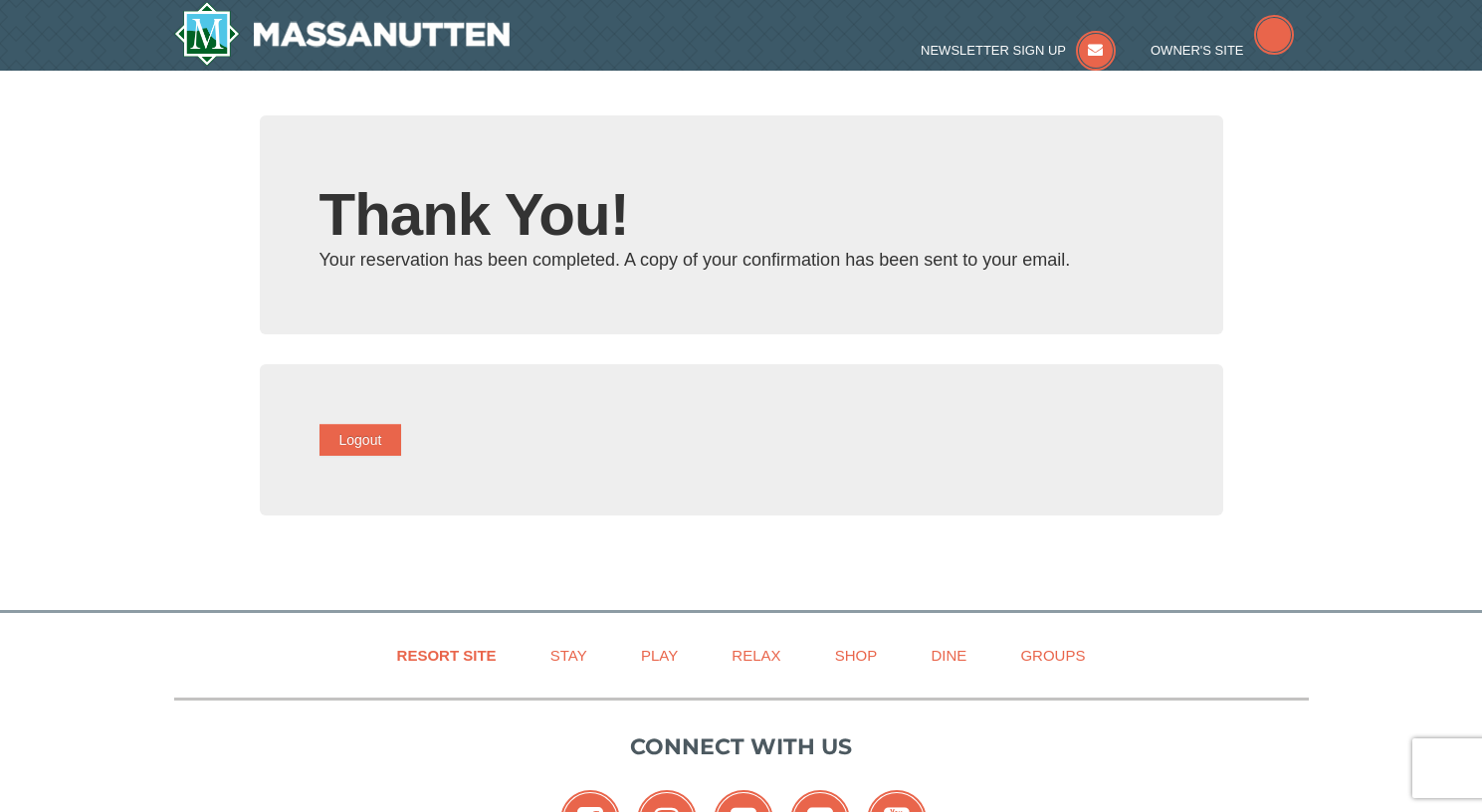 scroll, scrollTop: 0, scrollLeft: 0, axis: both 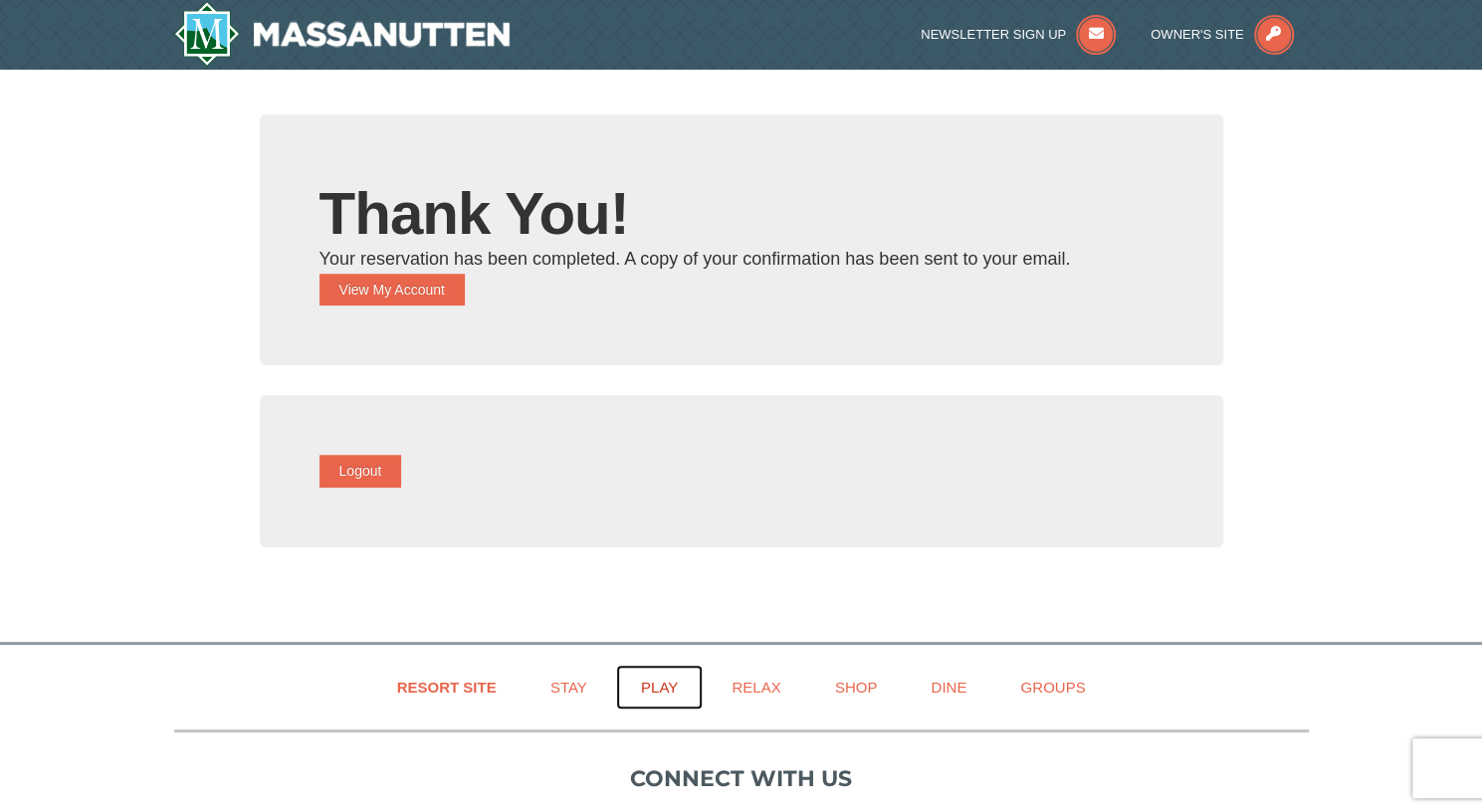 click on "Play" at bounding box center (659, 687) 